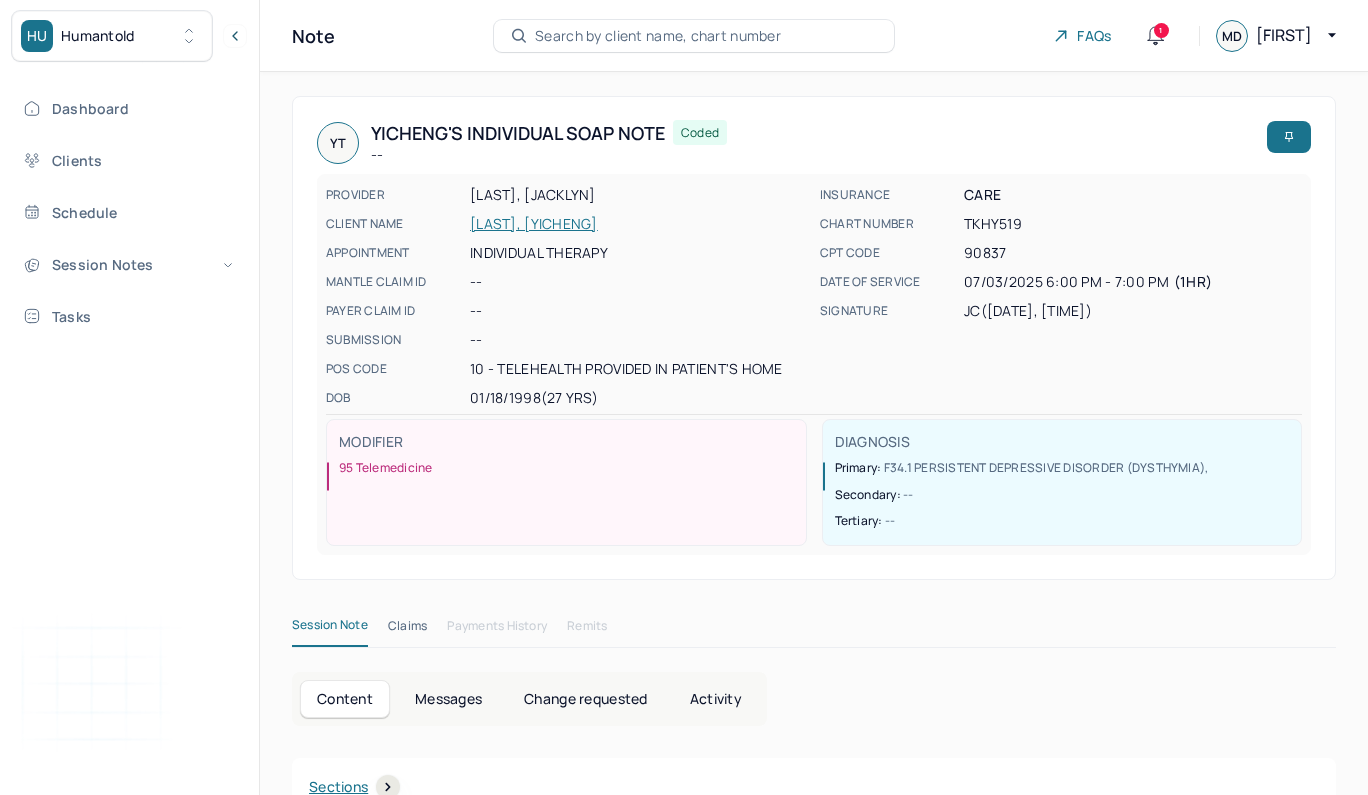 drag, startPoint x: 0, startPoint y: 0, endPoint x: 653, endPoint y: 32, distance: 653.7836 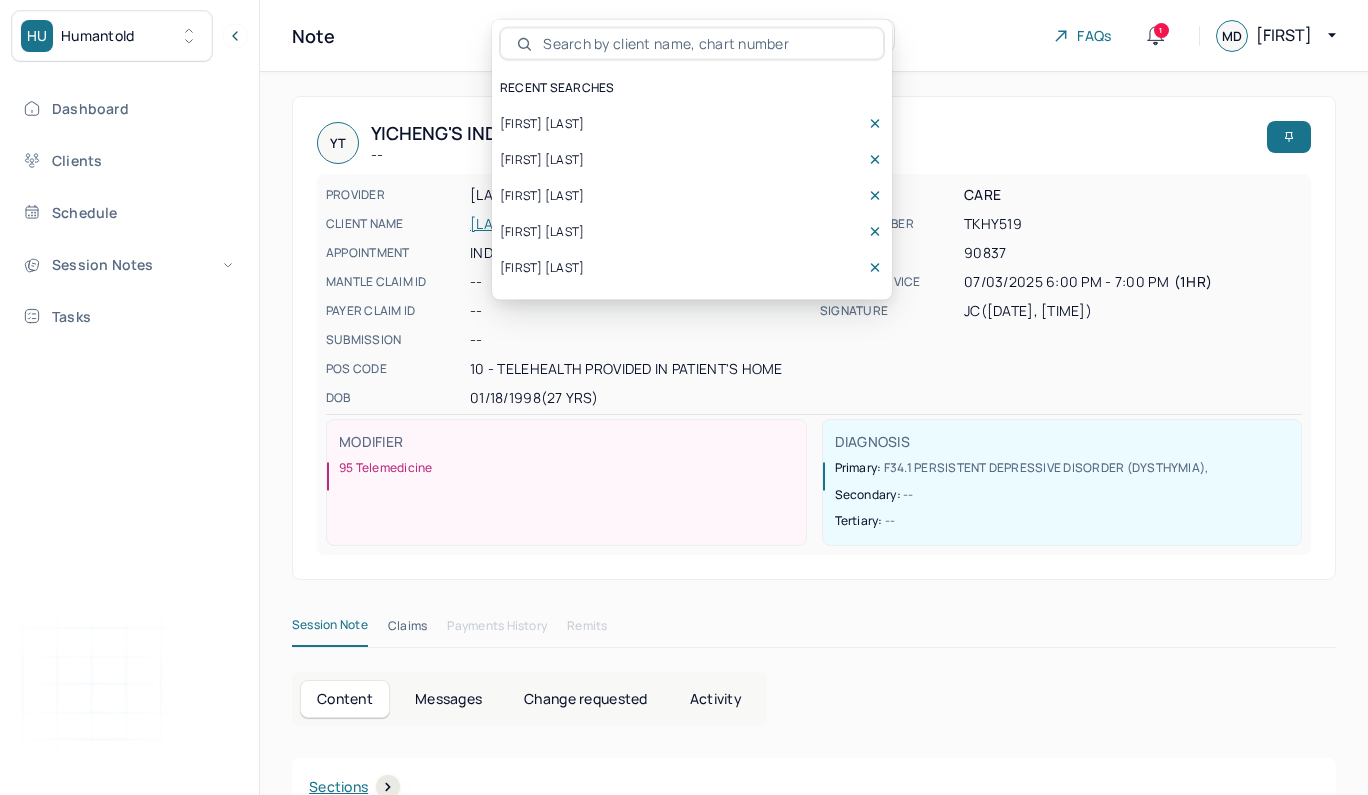 scroll, scrollTop: 0, scrollLeft: 0, axis: both 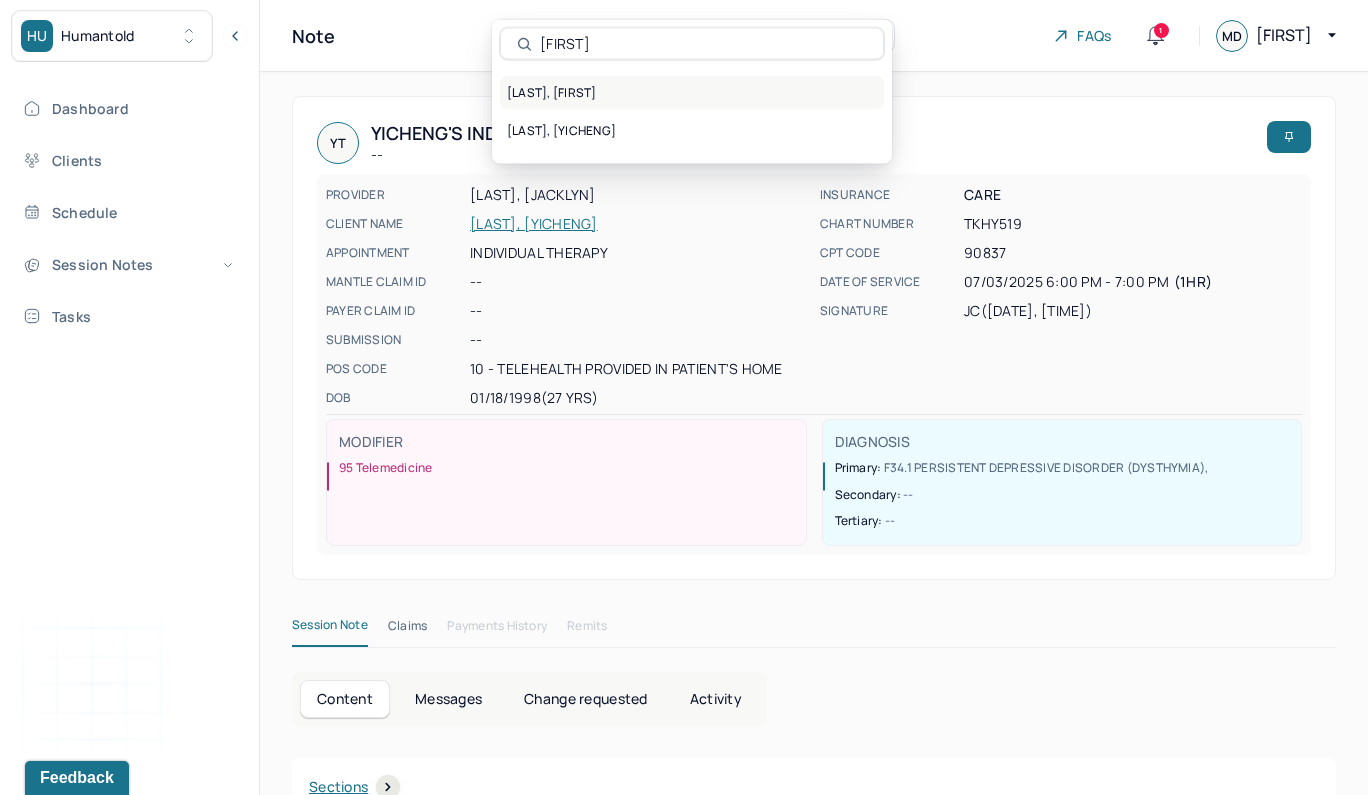 type on "[FIRST]" 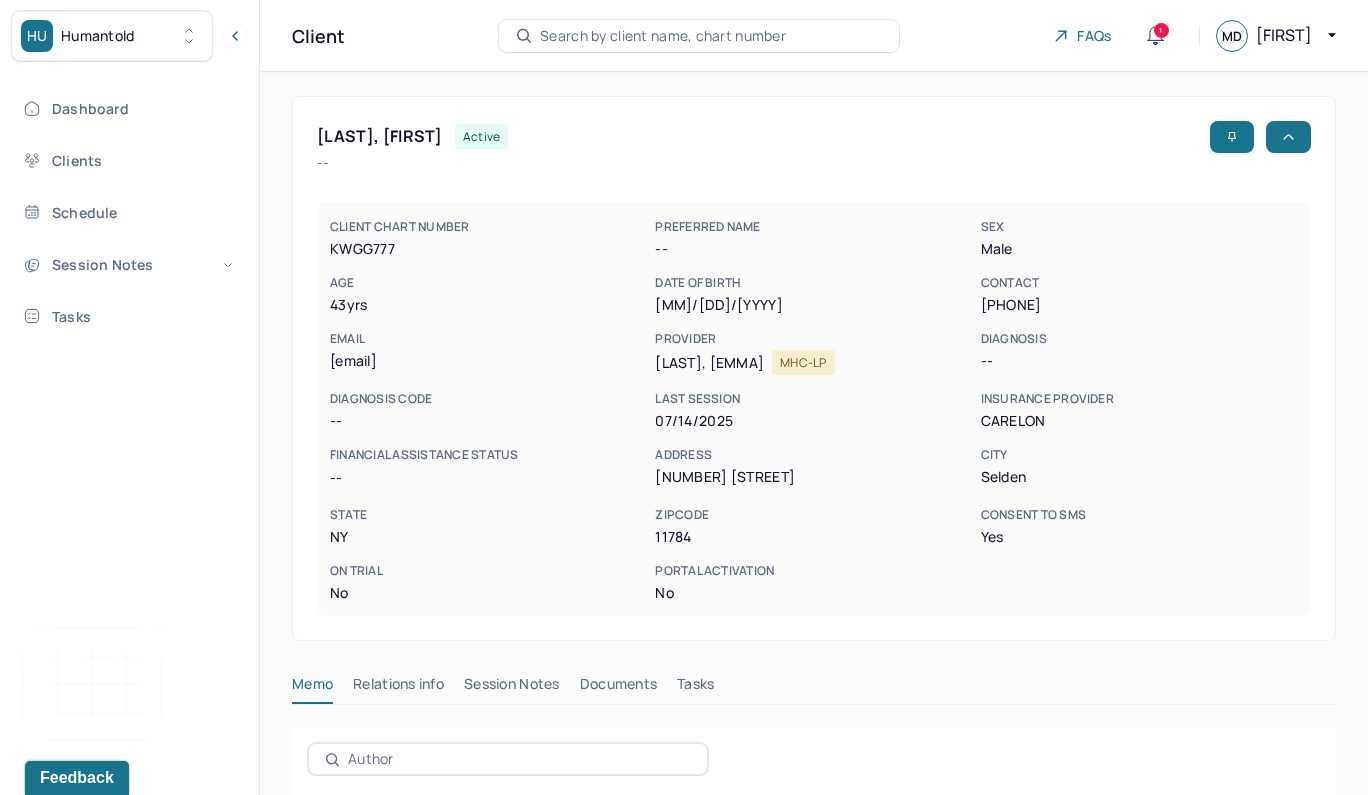 click on "Session Notes" at bounding box center (512, 688) 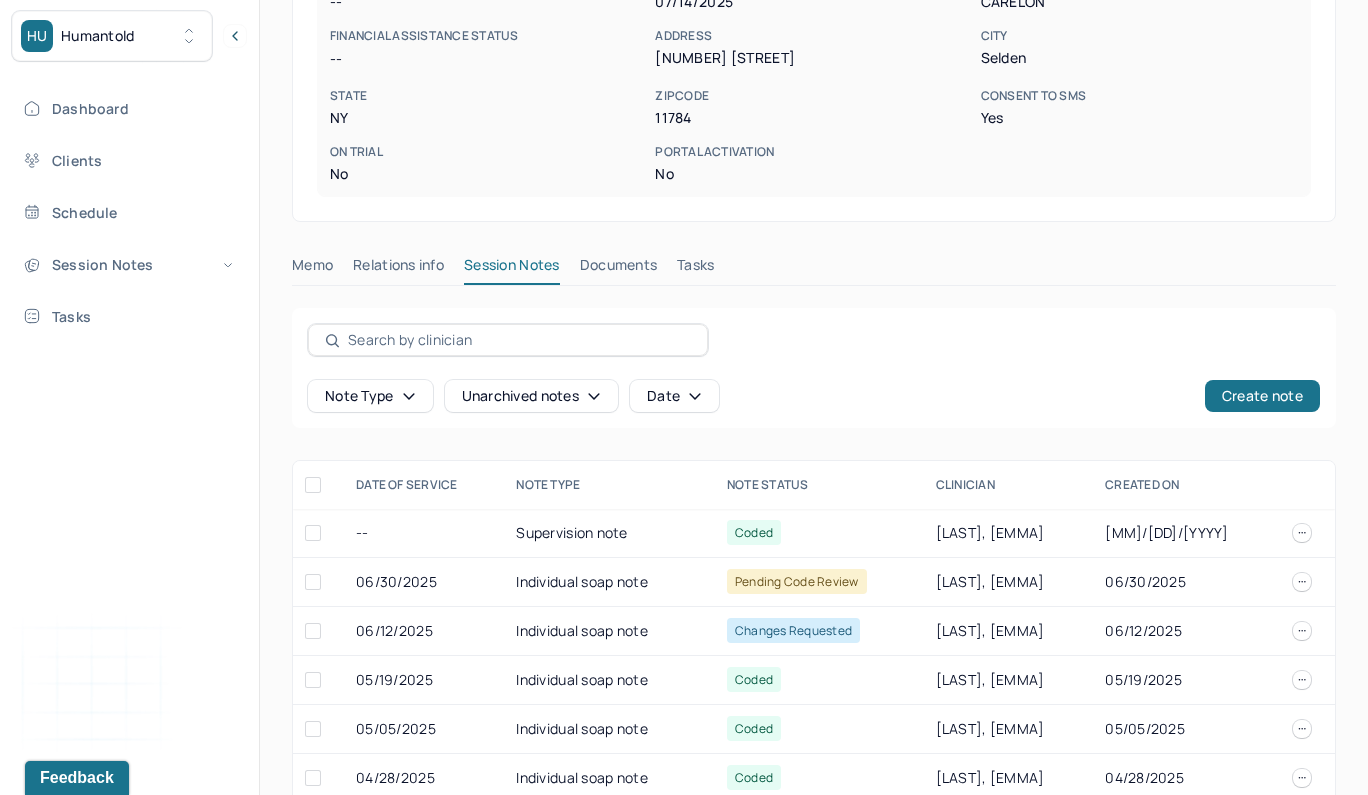 scroll, scrollTop: 446, scrollLeft: 0, axis: vertical 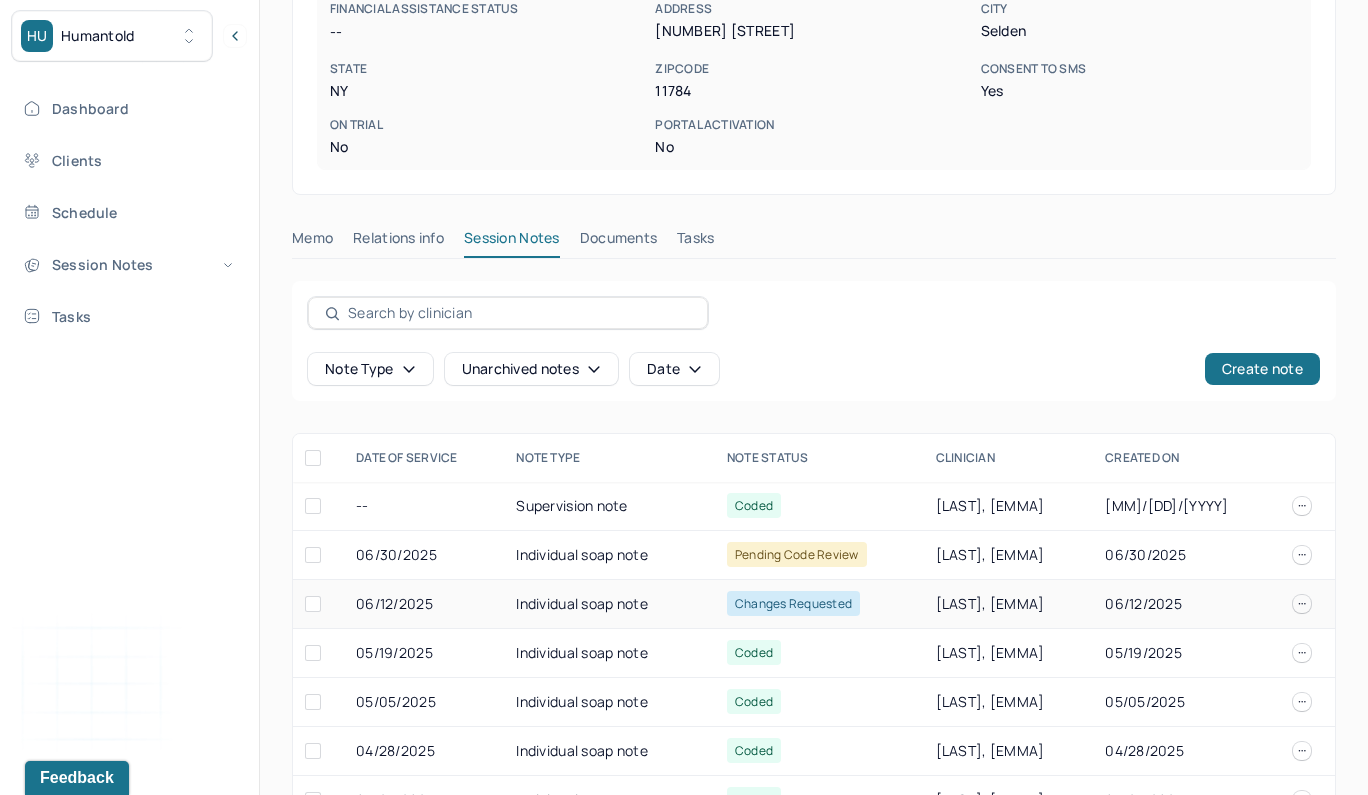 click on "06/12/2025" at bounding box center (424, 604) 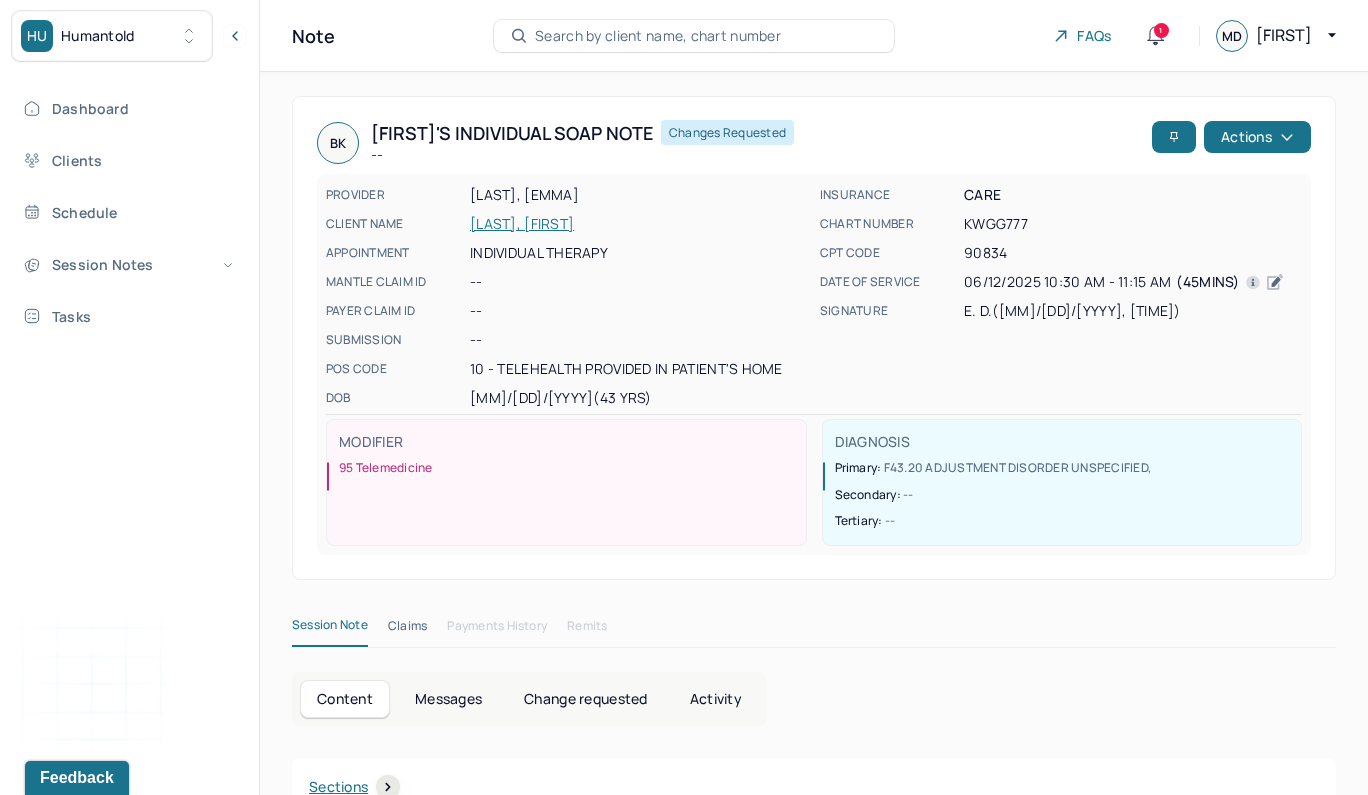 scroll, scrollTop: 0, scrollLeft: 0, axis: both 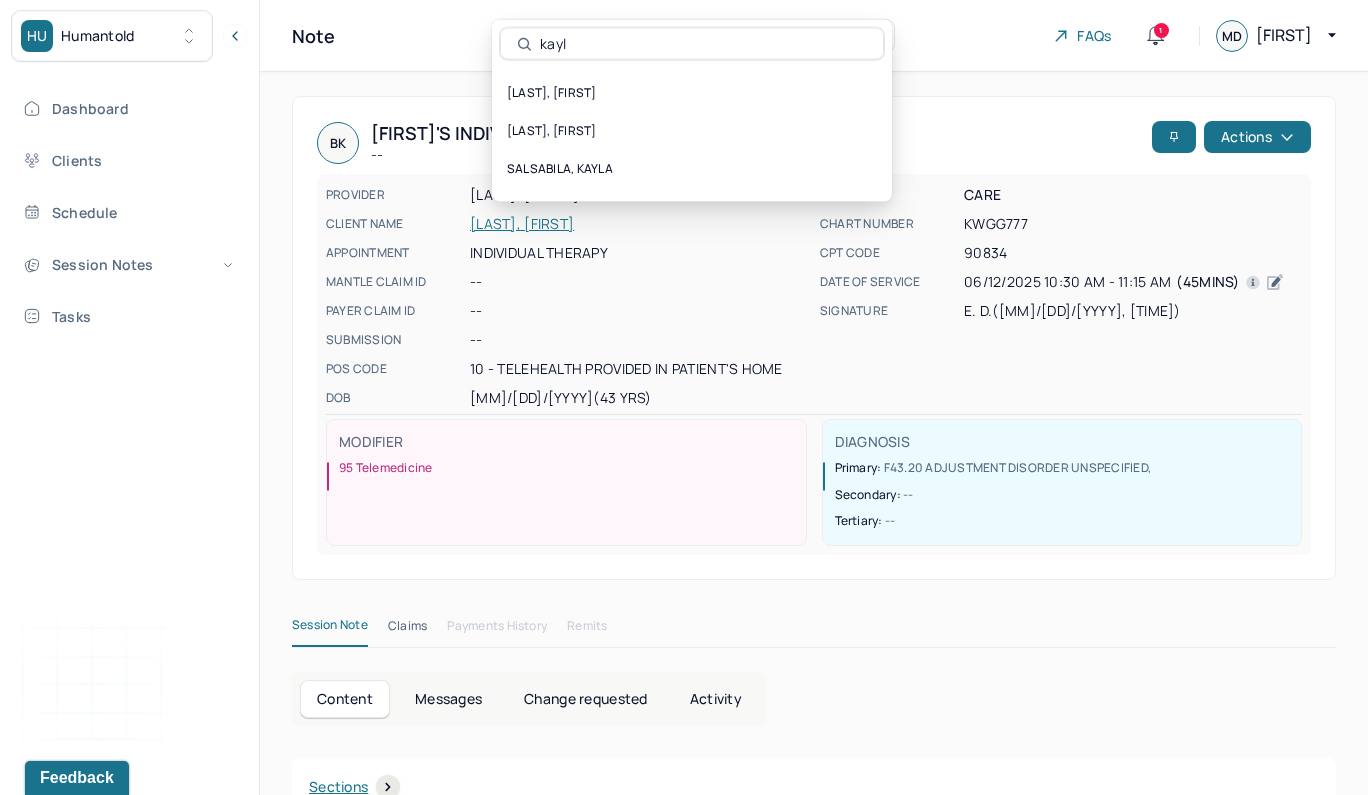 type on "[FIRST]" 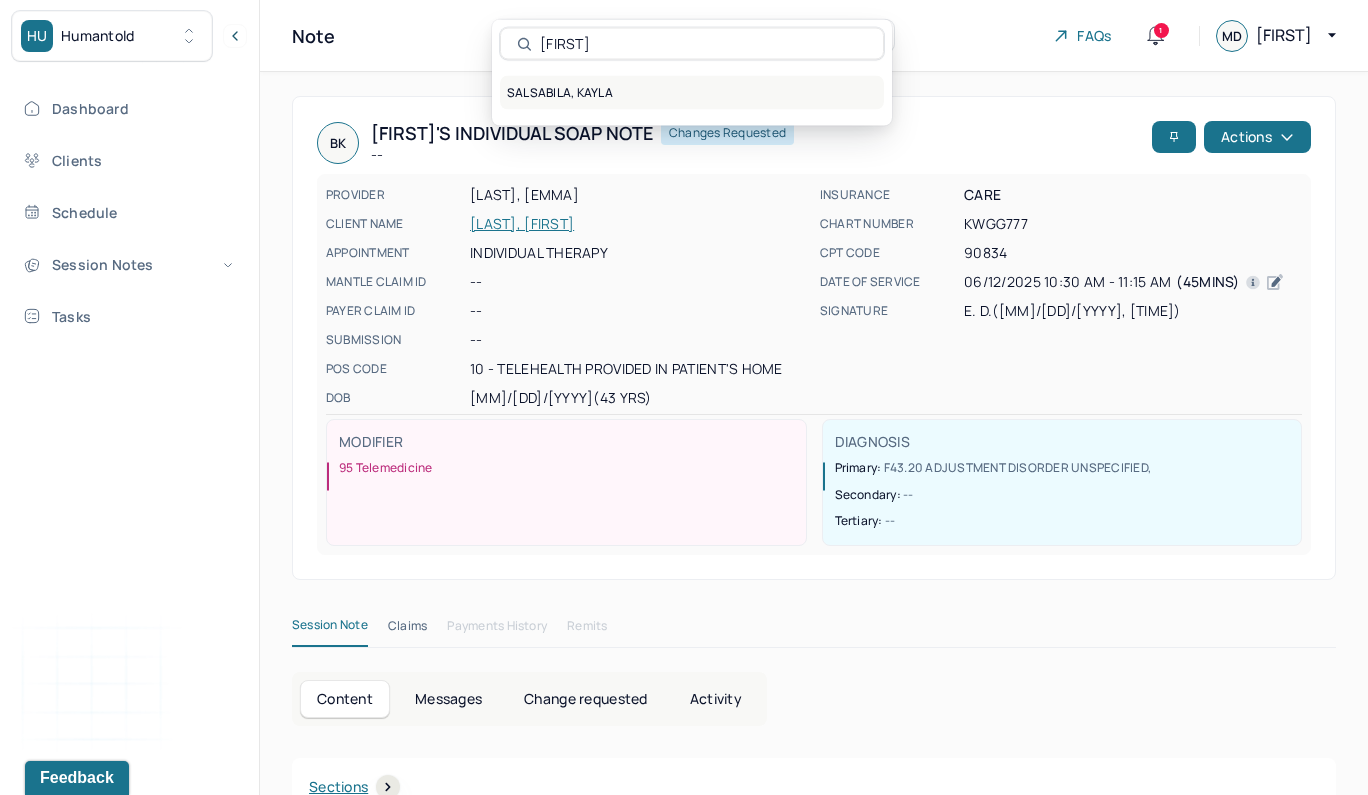 drag, startPoint x: 618, startPoint y: 40, endPoint x: 625, endPoint y: 94, distance: 54.451813 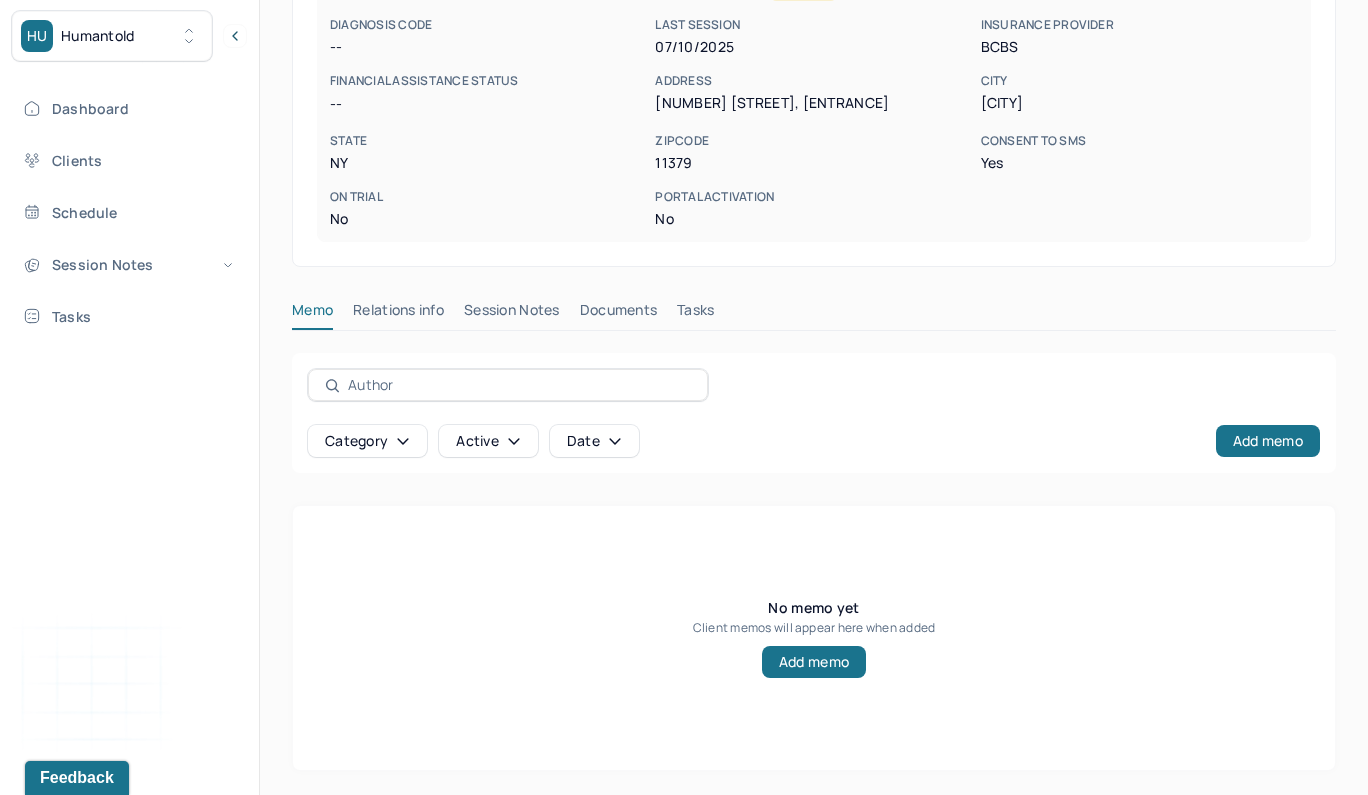 click on "Session Notes" at bounding box center [512, 314] 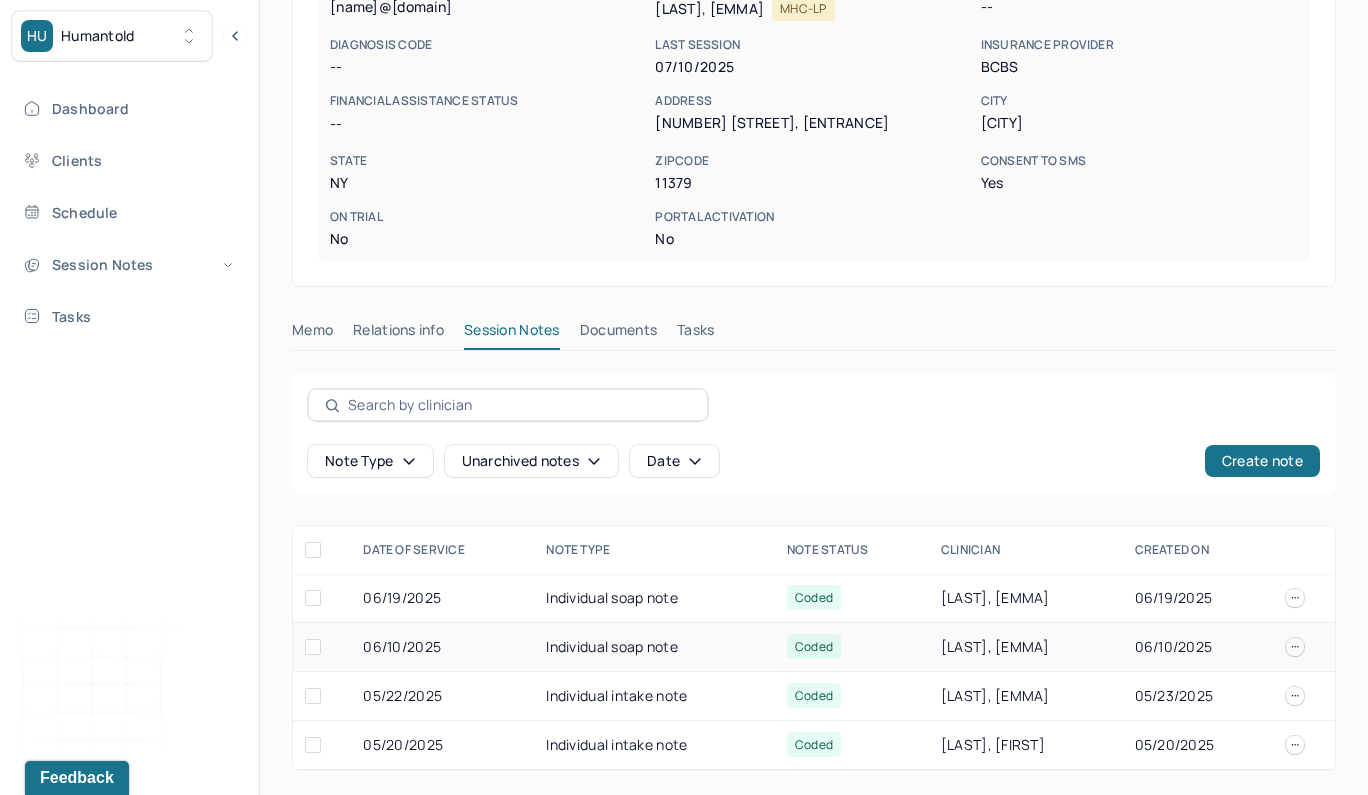 scroll, scrollTop: 355, scrollLeft: 0, axis: vertical 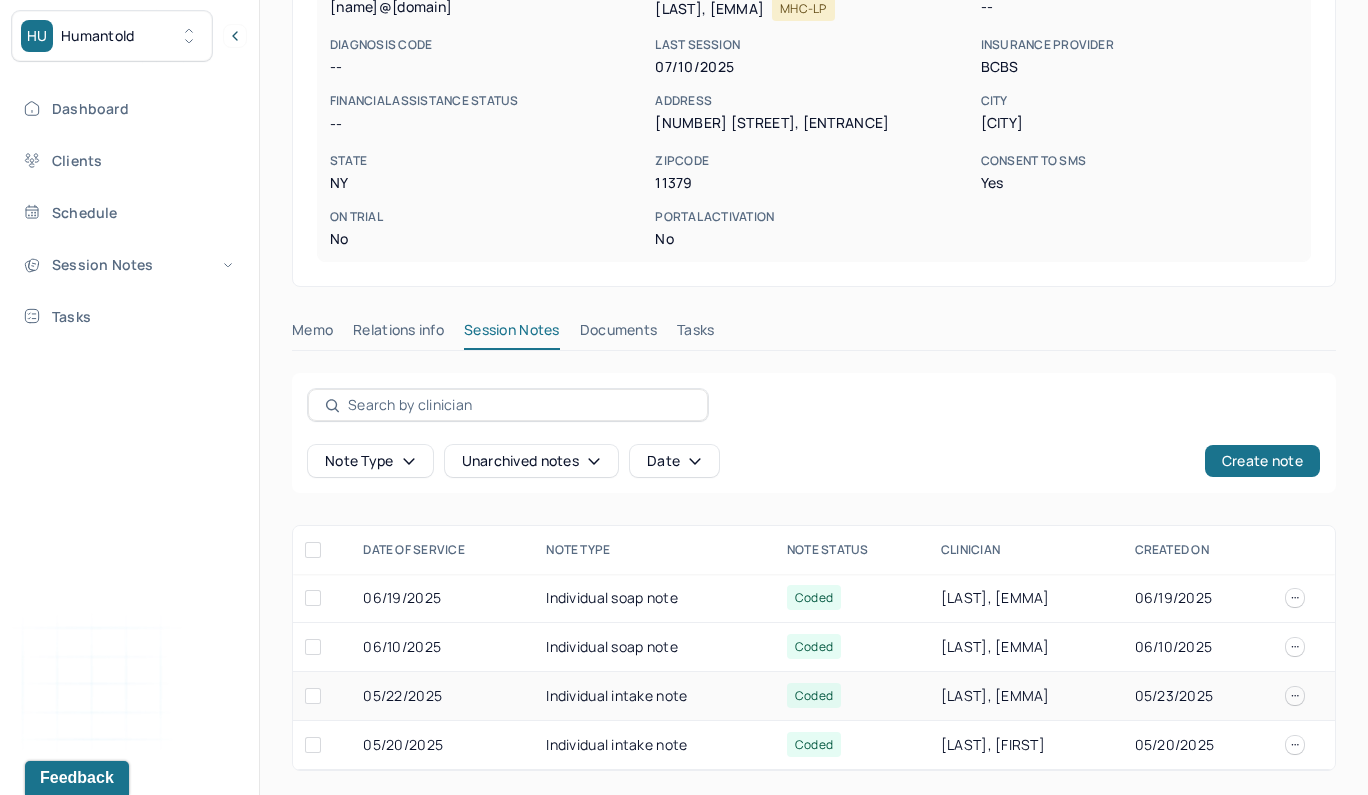 click on "05/22/2025" at bounding box center [442, 696] 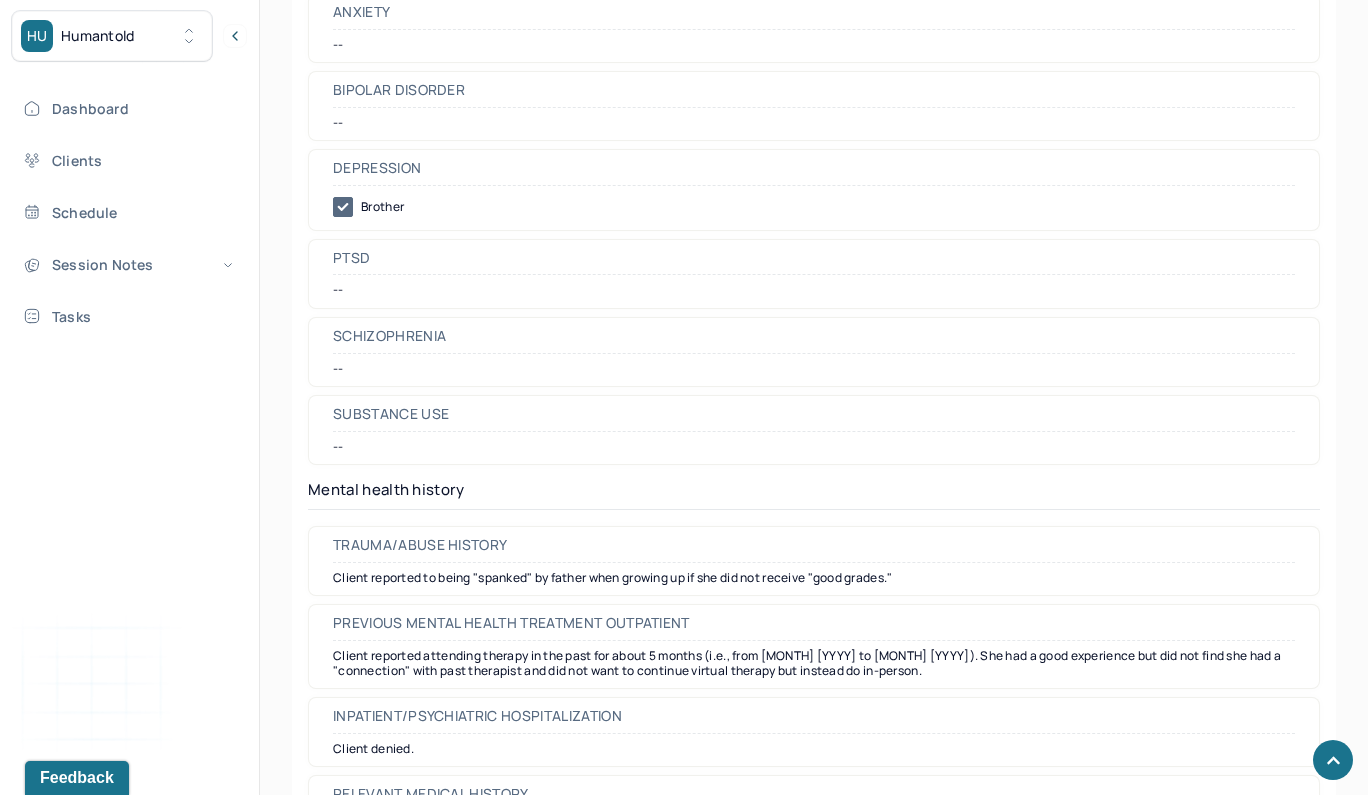 scroll, scrollTop: 2578, scrollLeft: 0, axis: vertical 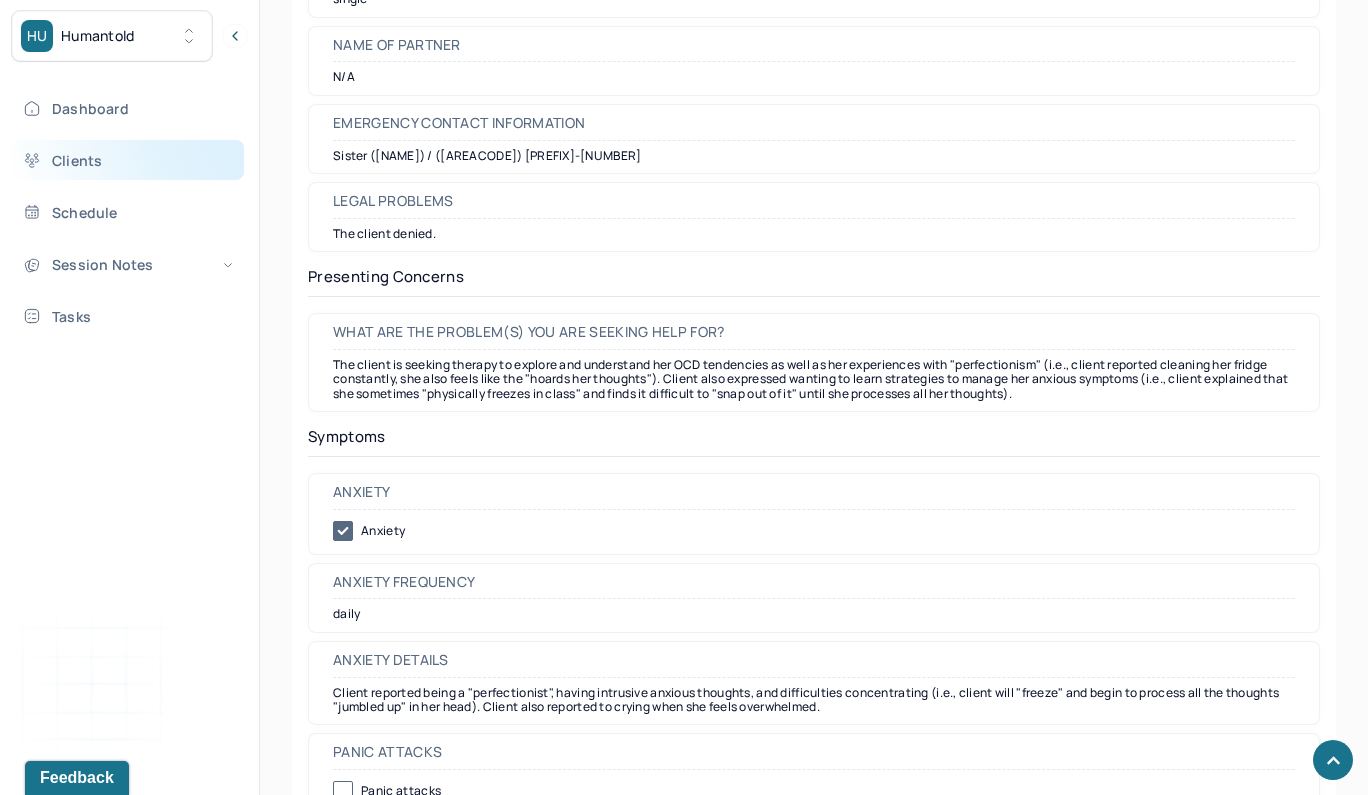click on "Clients" at bounding box center (128, 160) 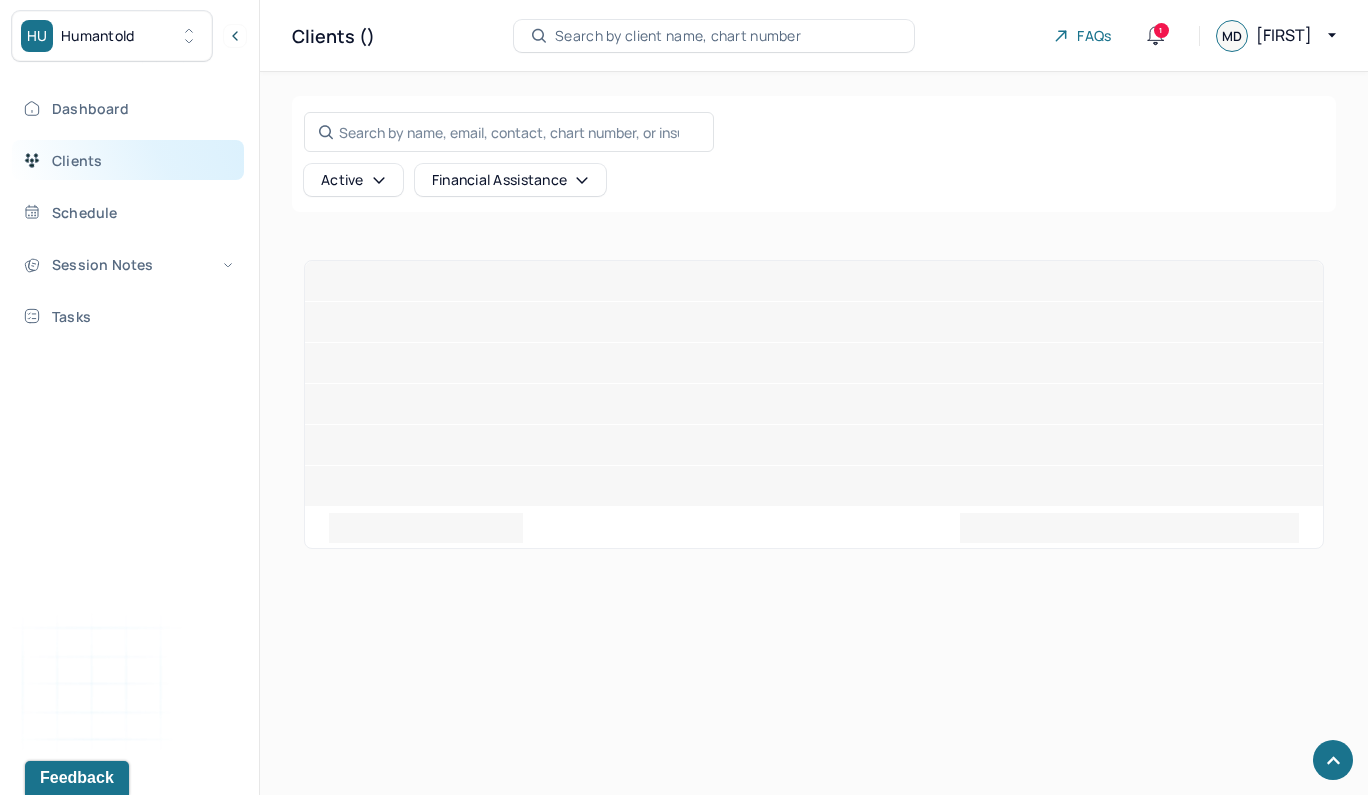 scroll, scrollTop: 0, scrollLeft: 0, axis: both 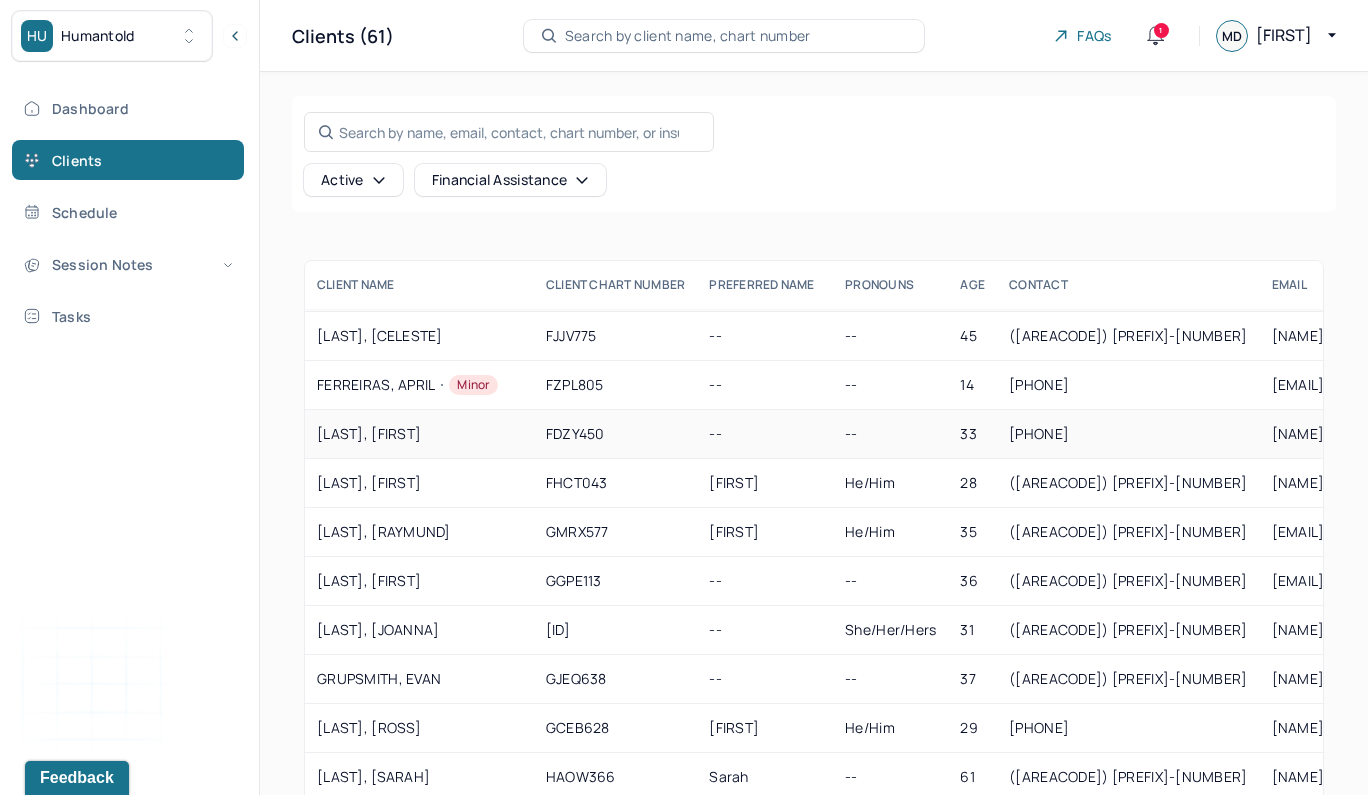 click on "[LAST], [FIRST]" at bounding box center (419, 434) 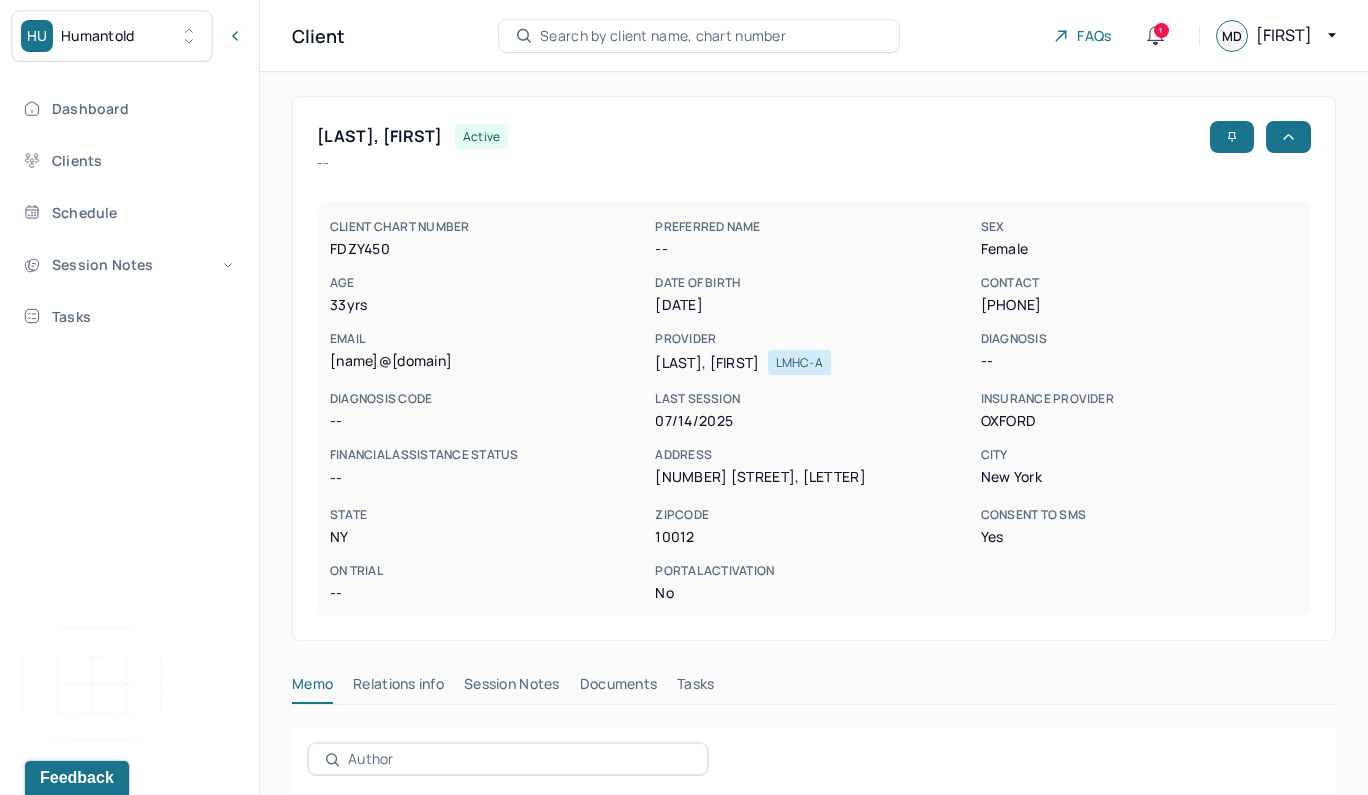 click on "Session Notes" at bounding box center [512, 688] 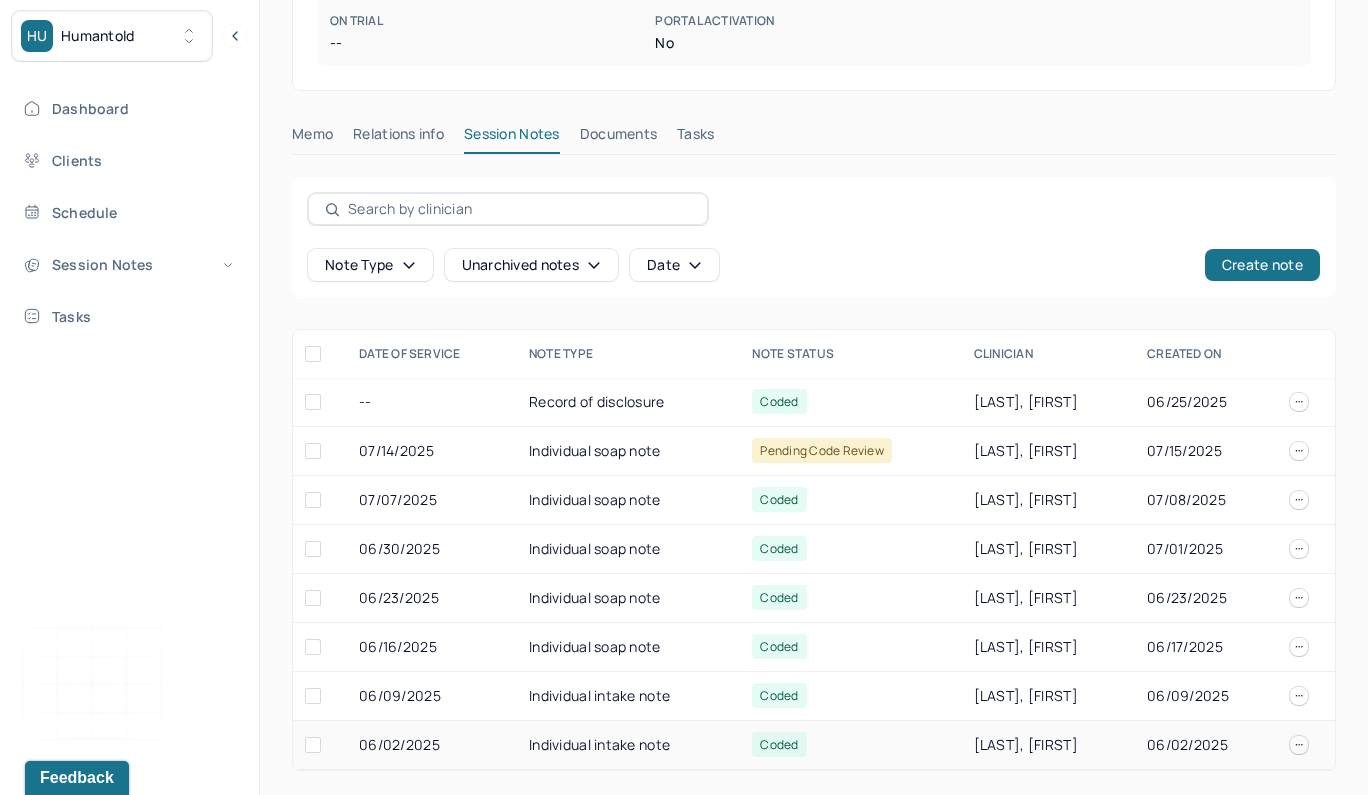 scroll, scrollTop: 551, scrollLeft: 0, axis: vertical 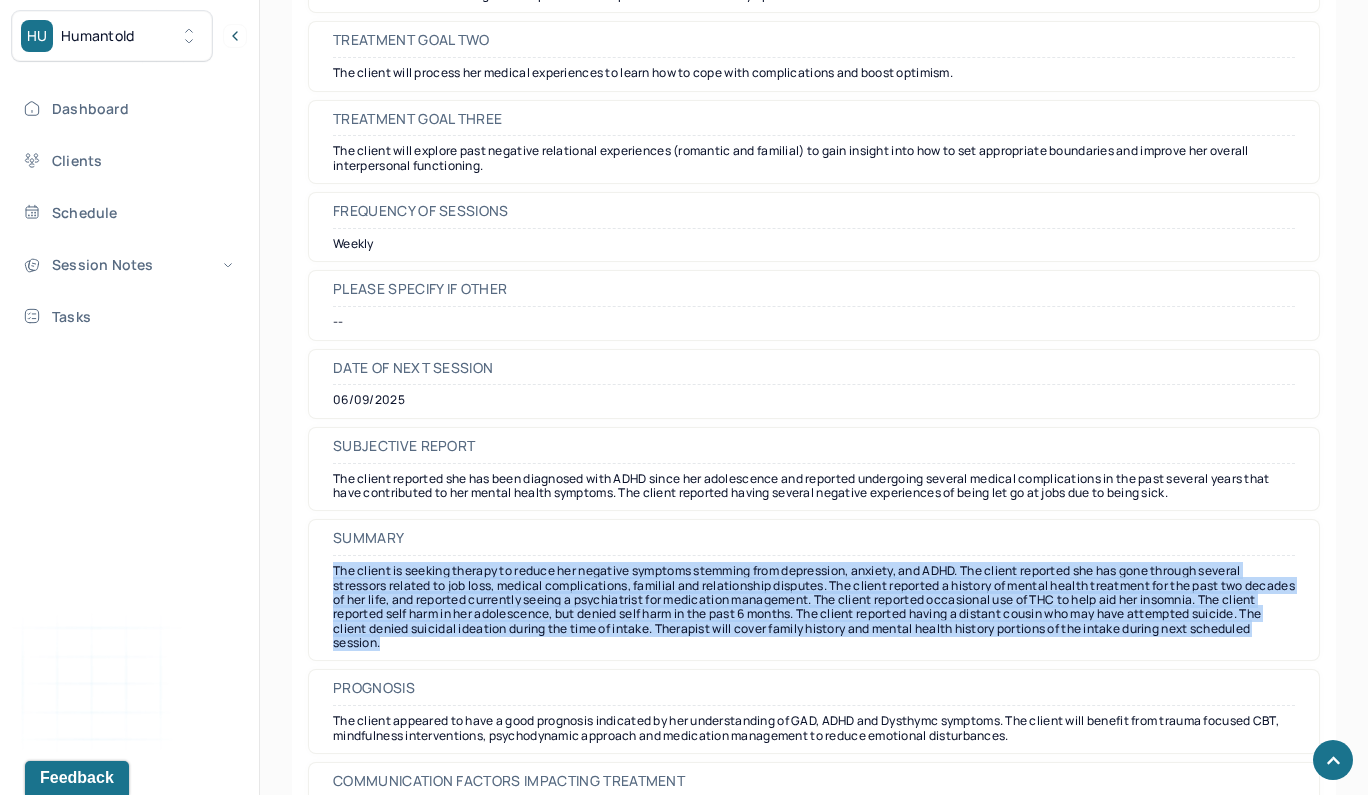 drag, startPoint x: 462, startPoint y: 516, endPoint x: 330, endPoint y: 447, distance: 148.9463 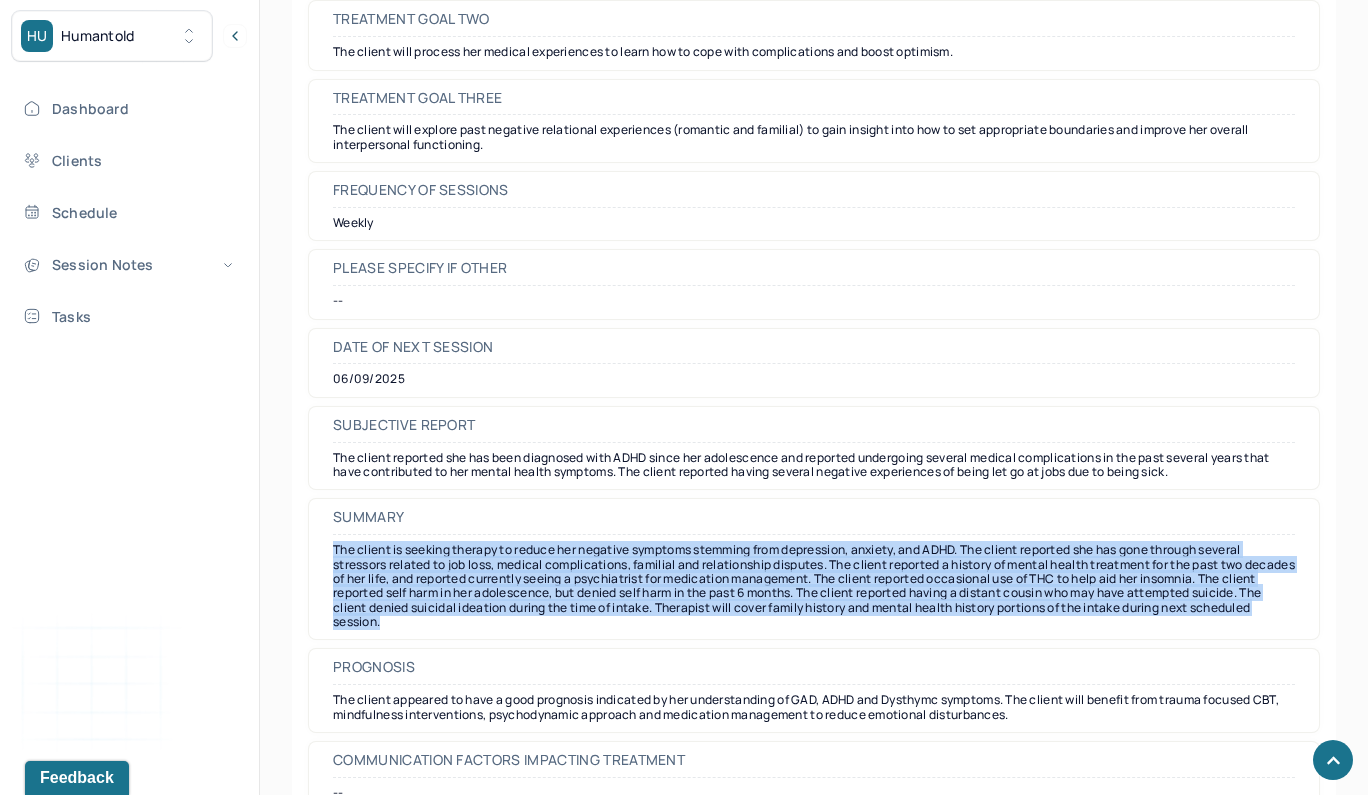 scroll, scrollTop: 9242, scrollLeft: 0, axis: vertical 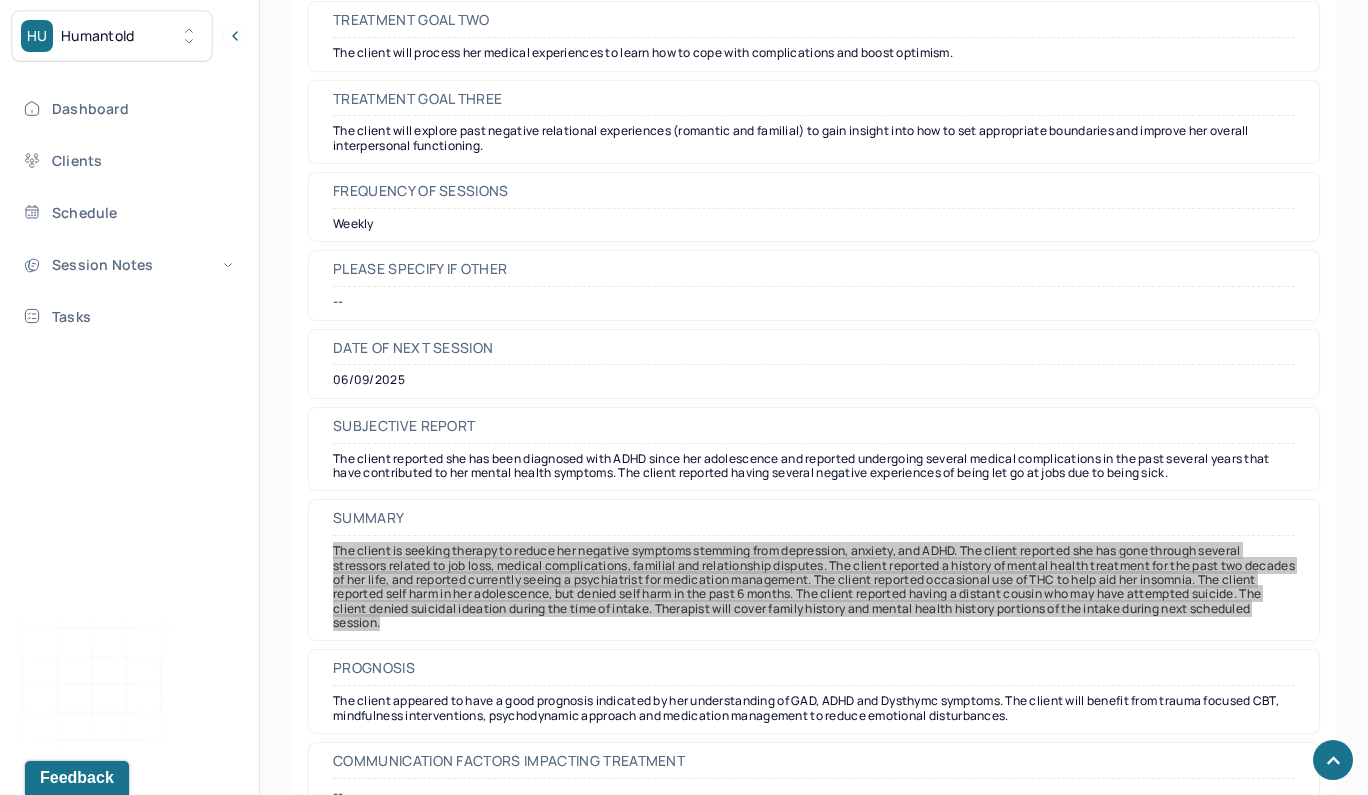 drag, startPoint x: 641, startPoint y: 552, endPoint x: 1296, endPoint y: 500, distance: 657.06085 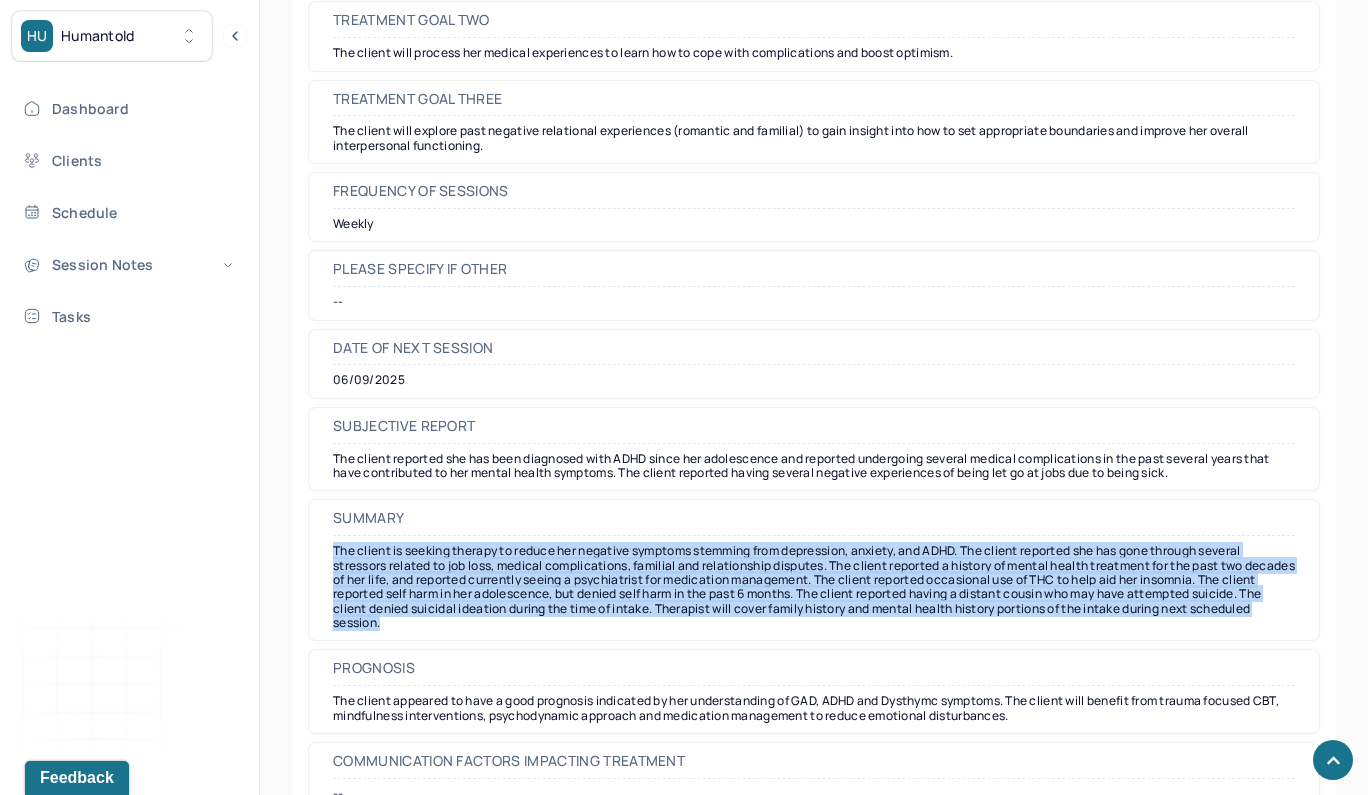 click on "The client is seeking therapy to reduce her negative symptoms stemming from depression, anxiety, and ADHD. The client reported she has gone through several stressors related to job loss, medical complications, familial and relationship disputes. The client reported a history of mental health treatment for the past two decades of her life, and reported currently seeing a psychiatrist for medication management. The client reported occasional use of THC to help aid her insomnia. The client reported self harm in her adolescence, but denied self harm in the past 6 months. The client reported having a distant cousin who may have attempted suicide. The client denied suicidal ideation during the time of intake. Therapist will cover family history and mental health history portions of the intake during next scheduled session." at bounding box center [814, 587] 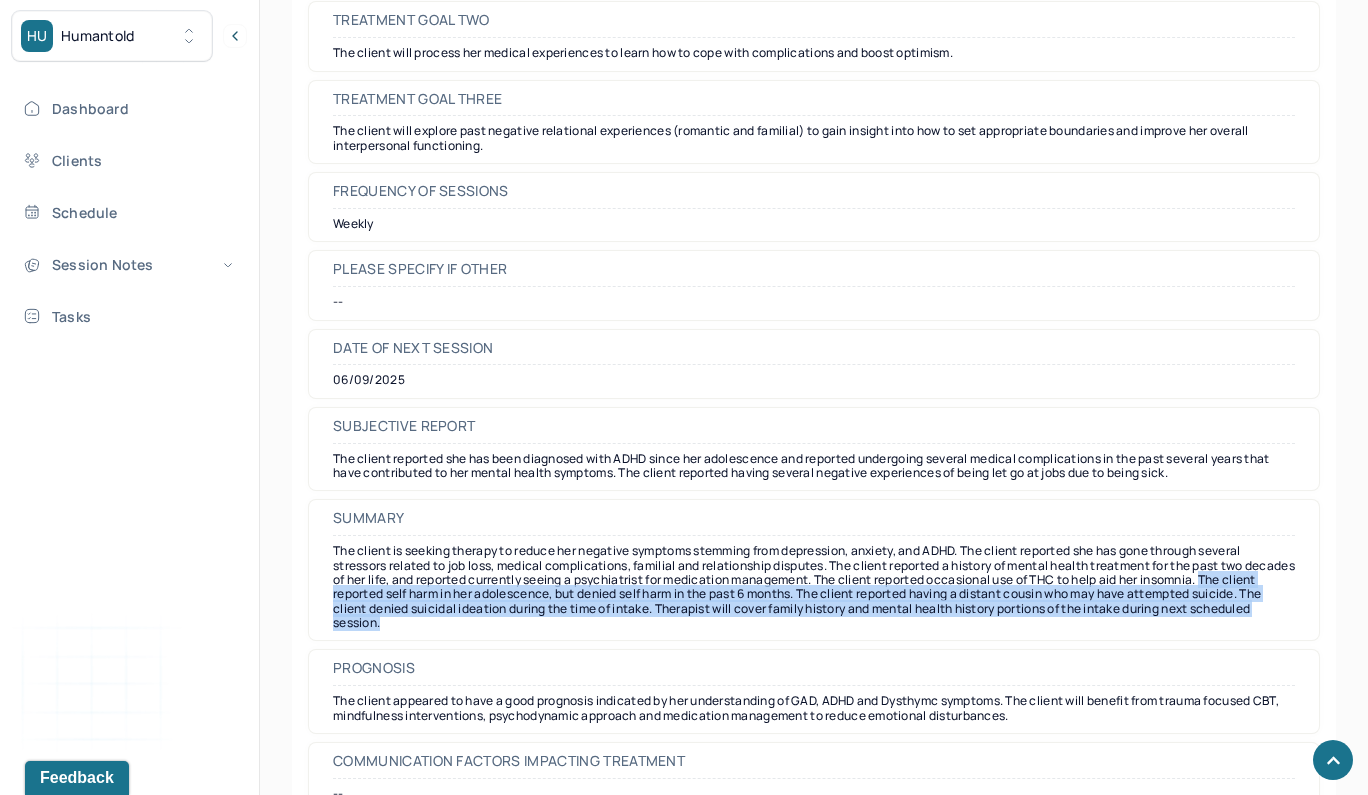 drag, startPoint x: 332, startPoint y: 466, endPoint x: 456, endPoint y: 499, distance: 128.31601 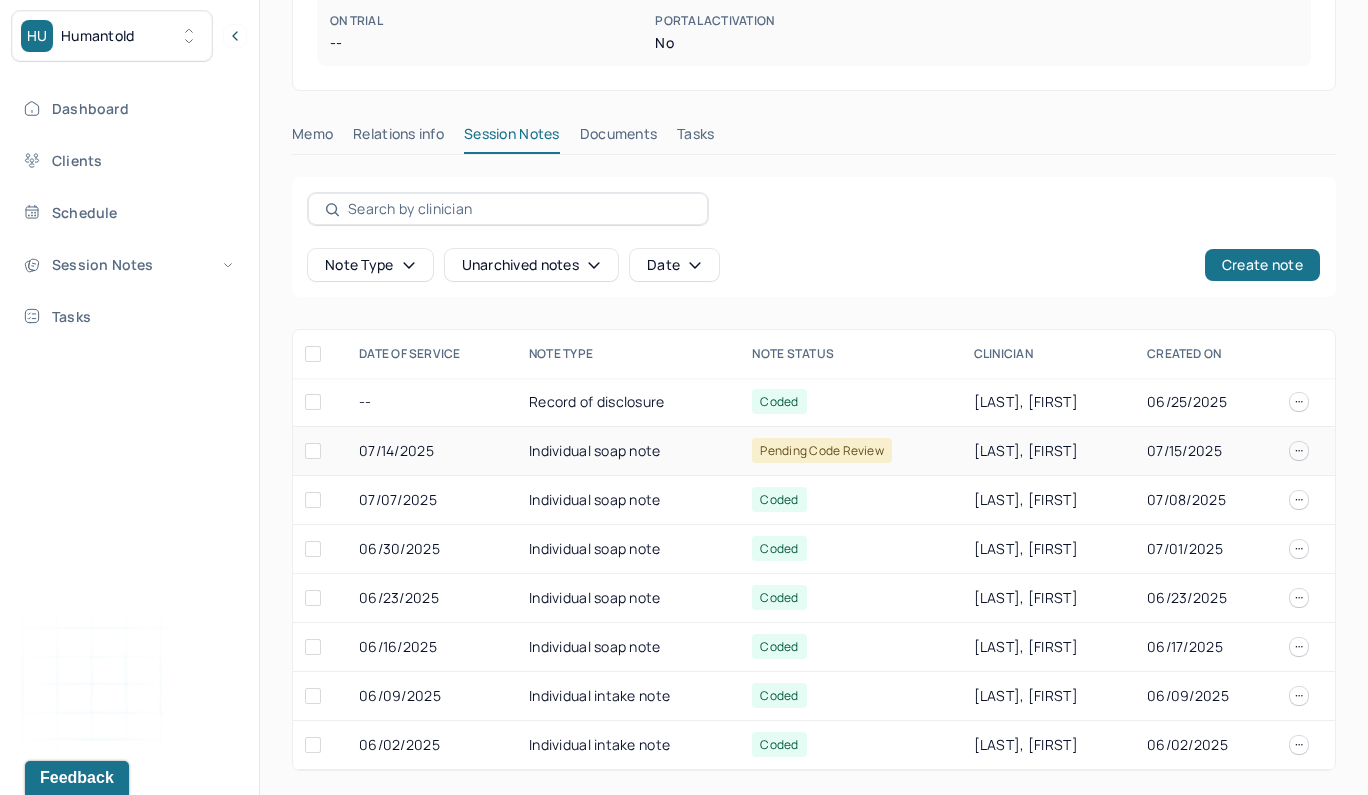 scroll, scrollTop: 551, scrollLeft: 0, axis: vertical 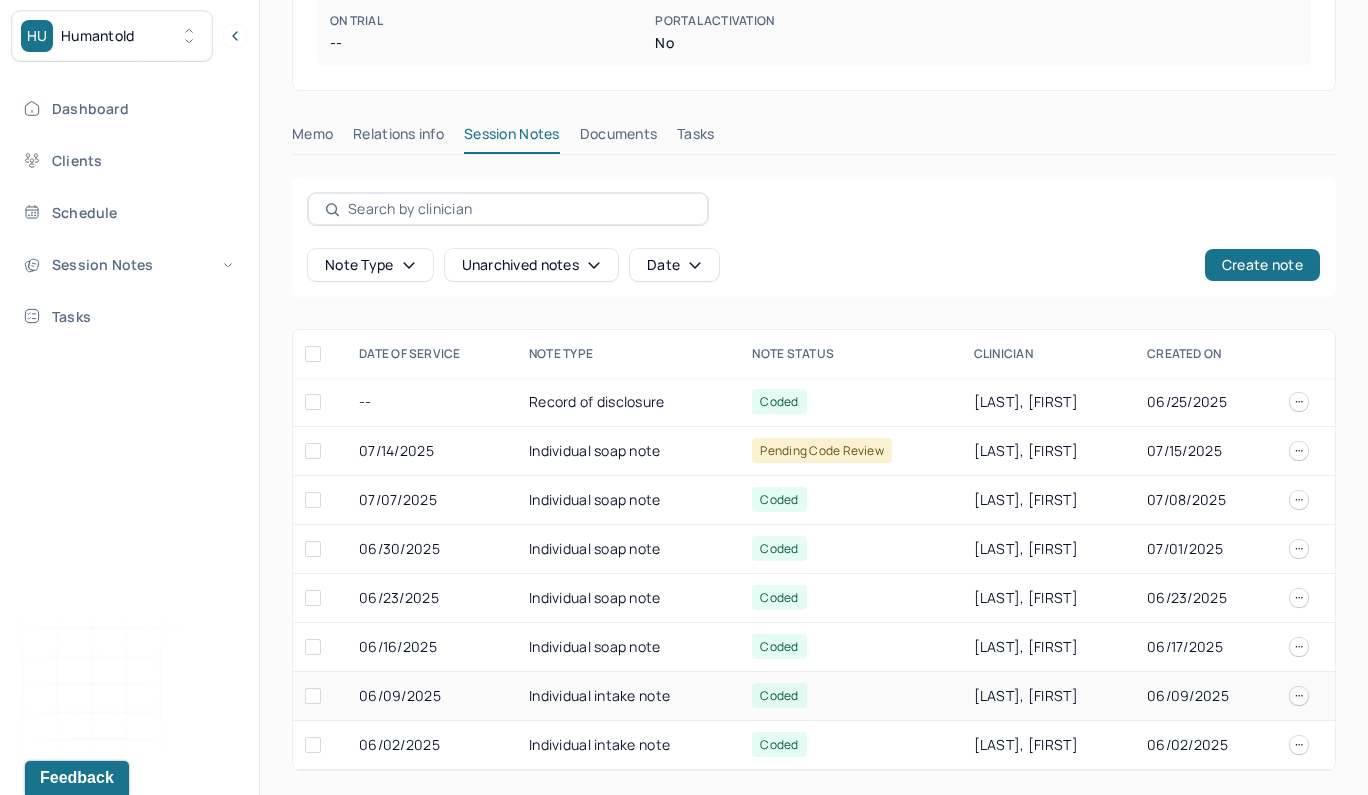click on "Individual intake note" at bounding box center [628, 696] 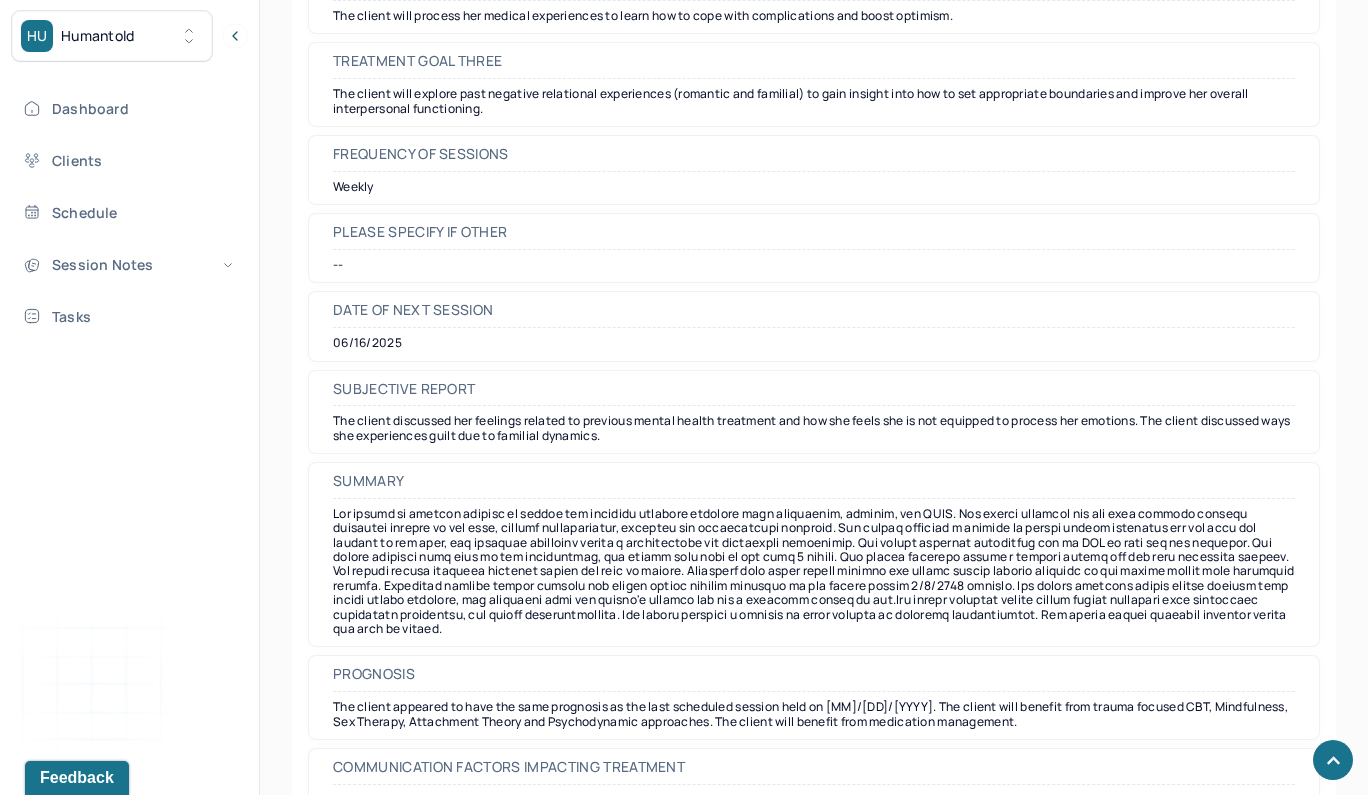 scroll, scrollTop: 9571, scrollLeft: 0, axis: vertical 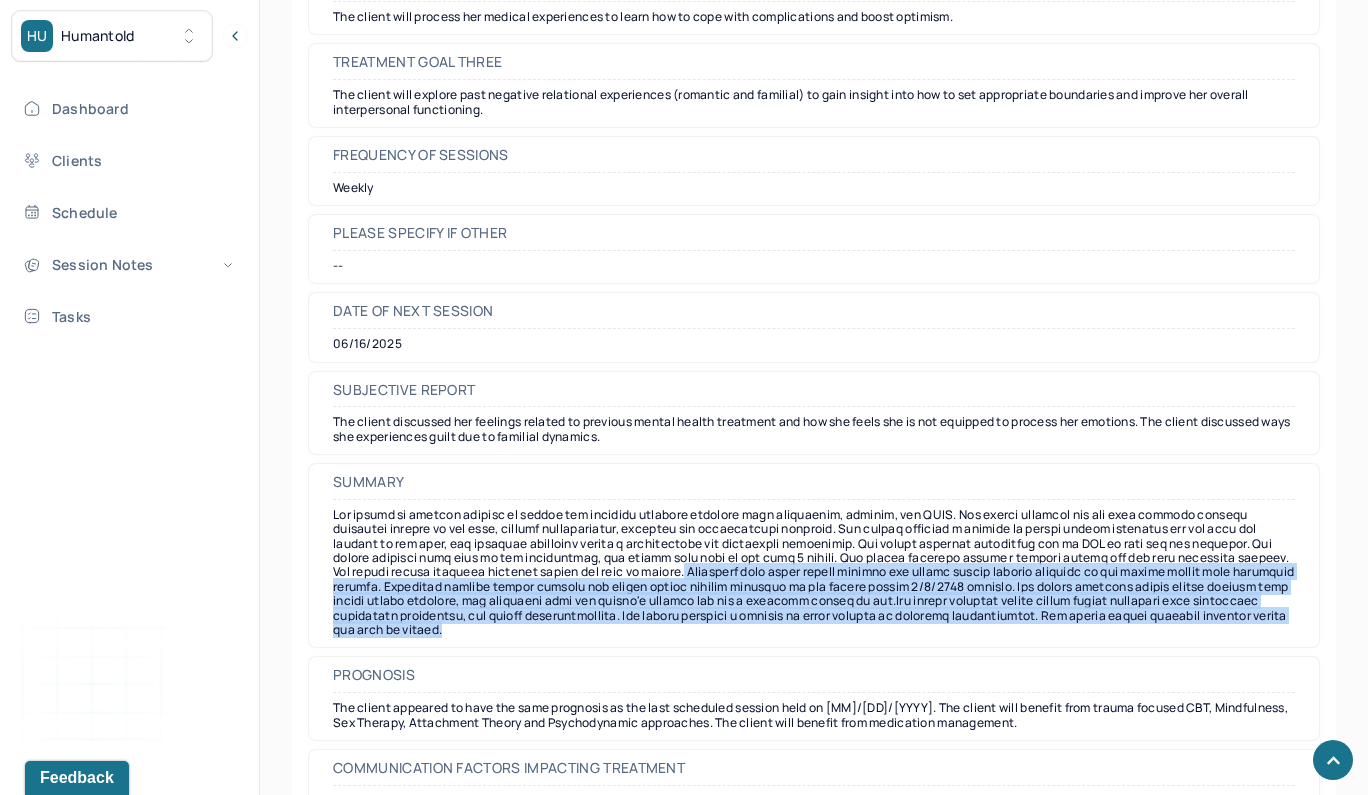 drag, startPoint x: 636, startPoint y: 488, endPoint x: 732, endPoint y: 434, distance: 110.145355 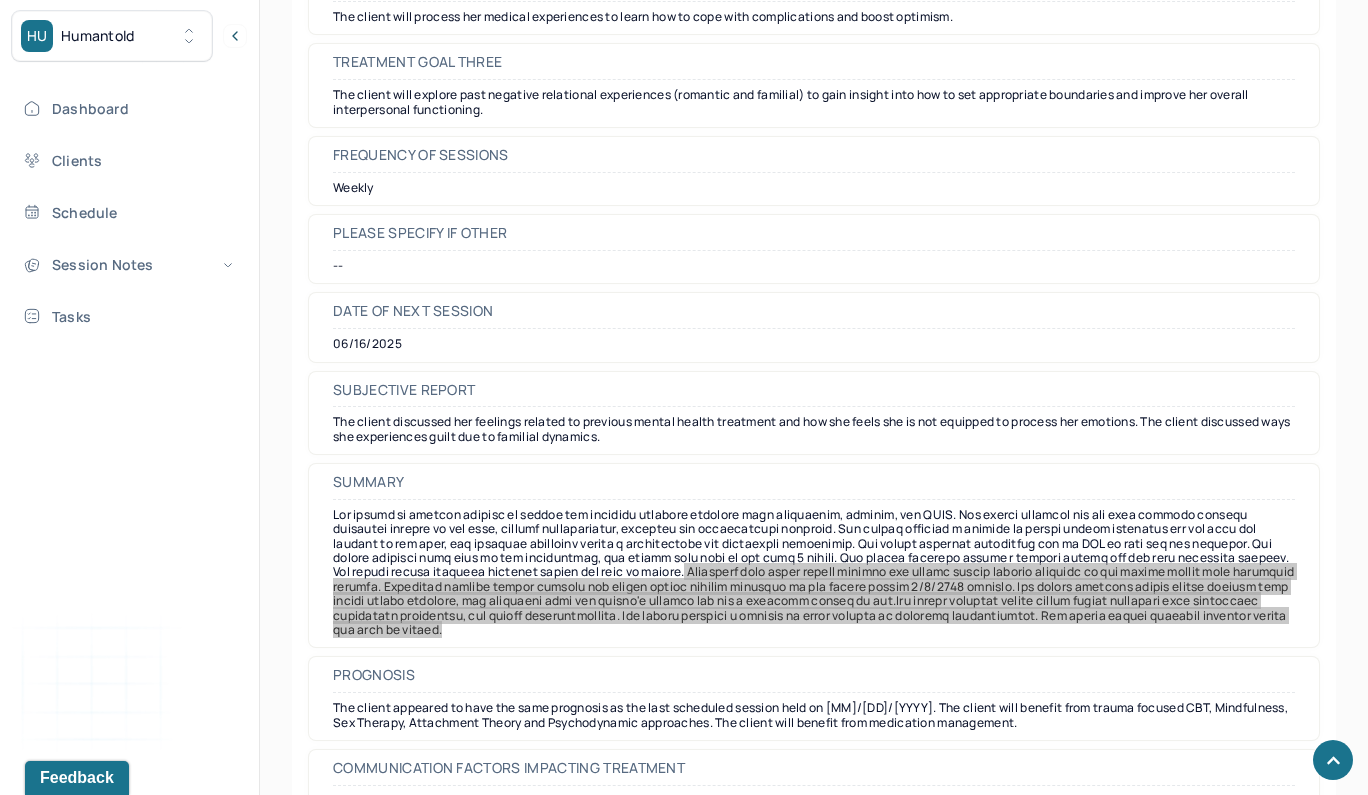 drag, startPoint x: 804, startPoint y: 530, endPoint x: 1075, endPoint y: 537, distance: 271.0904 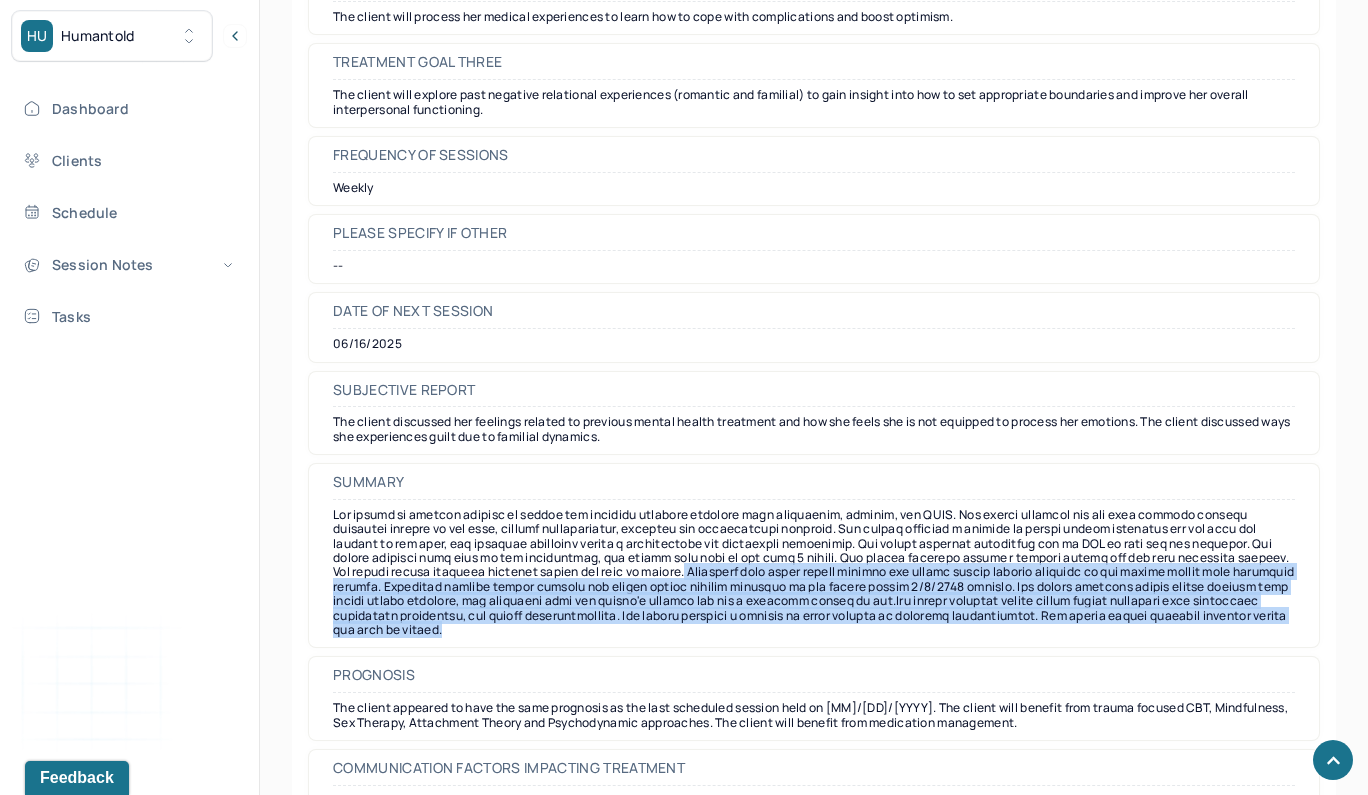 click at bounding box center [814, 573] 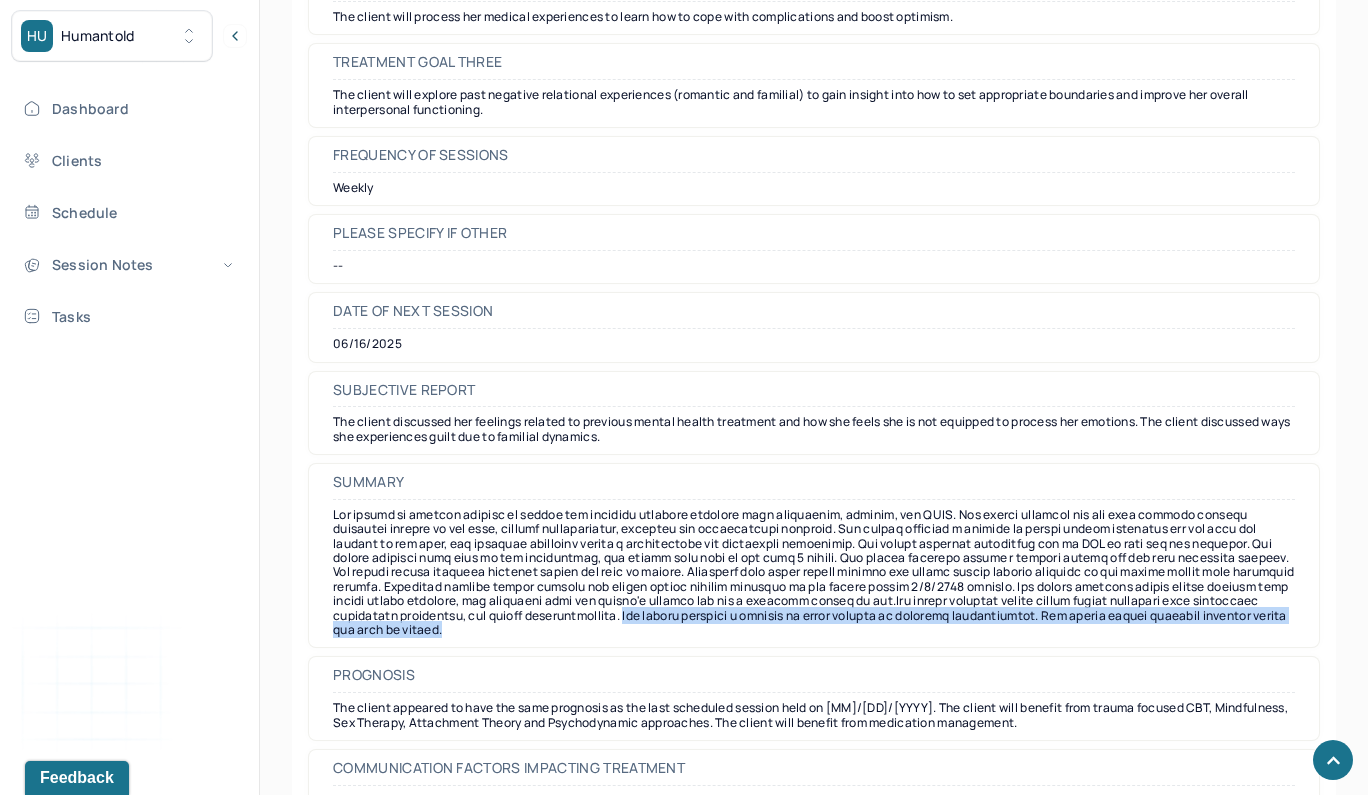drag, startPoint x: 805, startPoint y: 476, endPoint x: 857, endPoint y: 508, distance: 61.05735 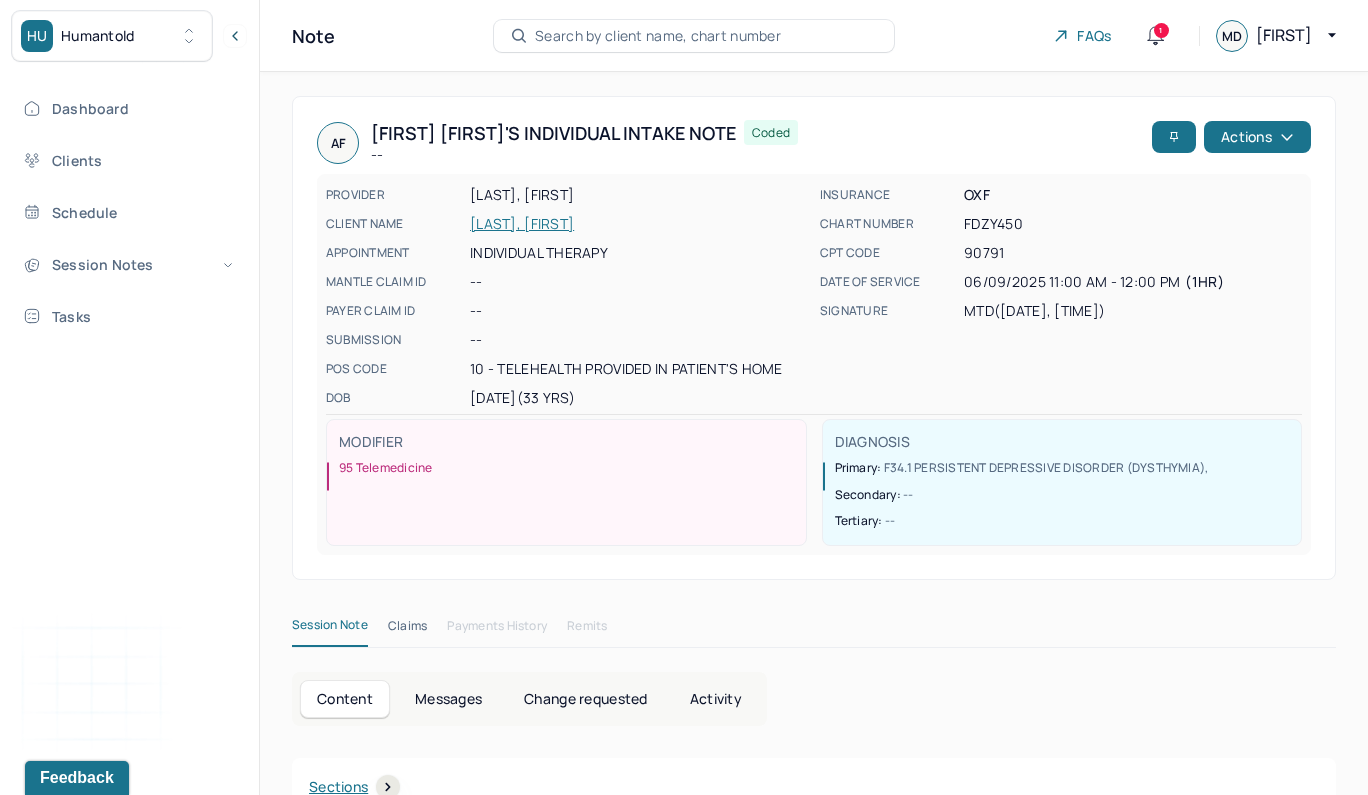 scroll, scrollTop: 0, scrollLeft: 0, axis: both 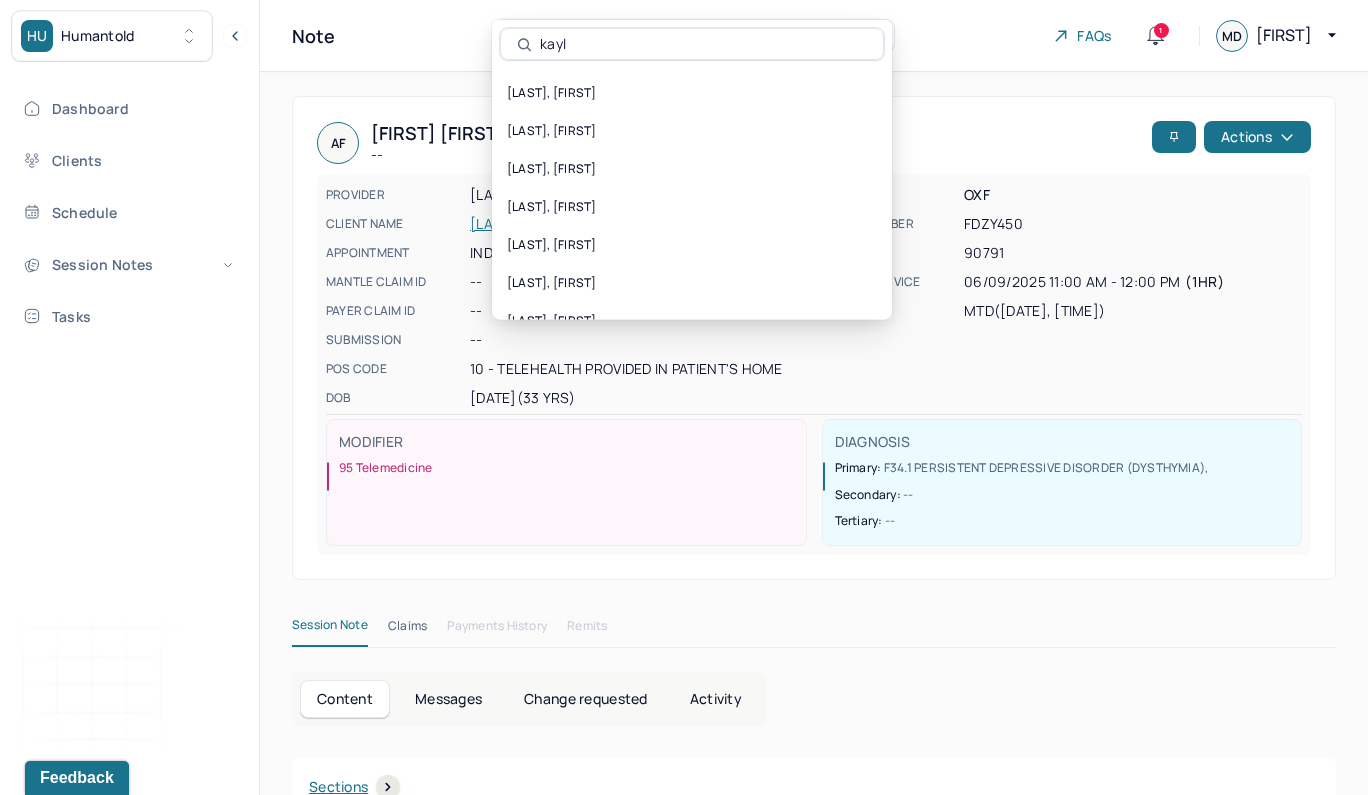 type on "[FIRST]" 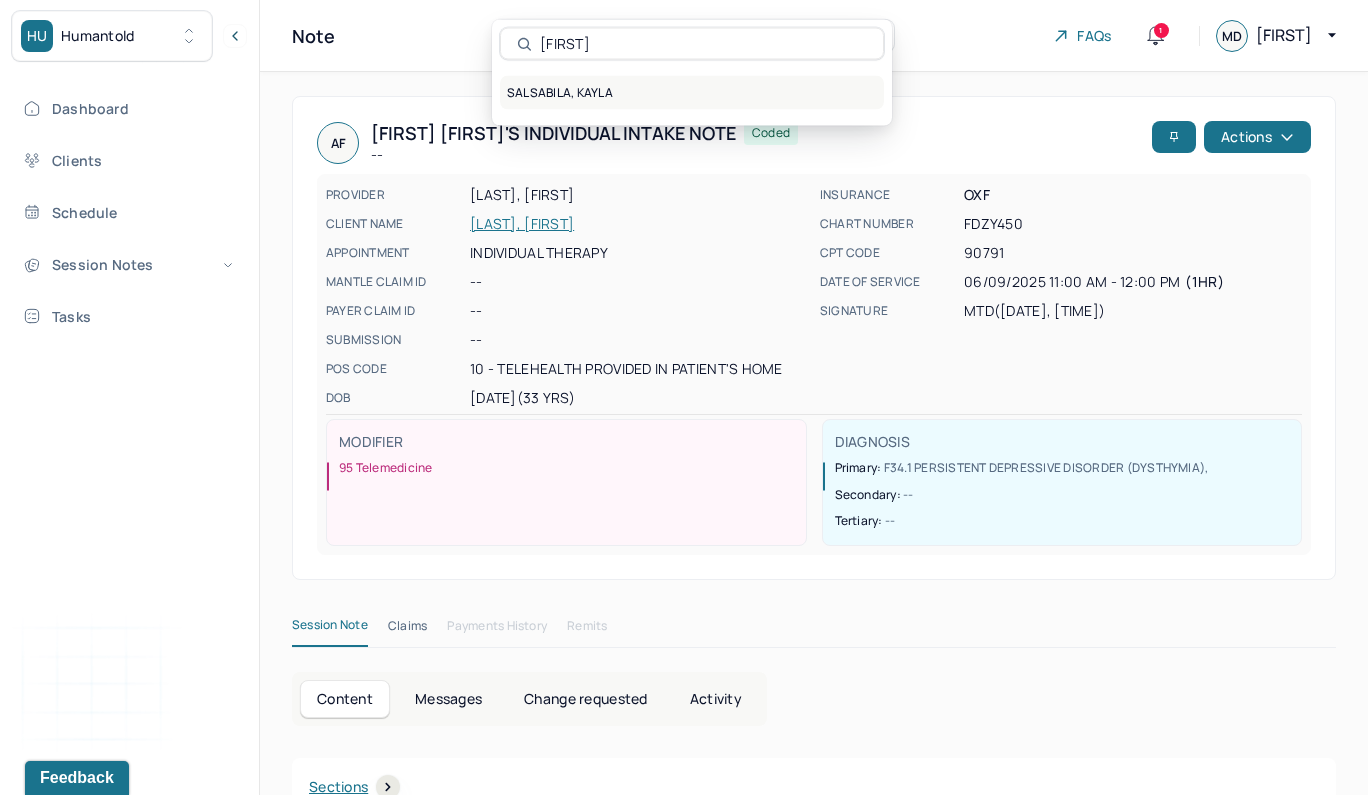 drag, startPoint x: 619, startPoint y: 29, endPoint x: 624, endPoint y: 101, distance: 72.1734 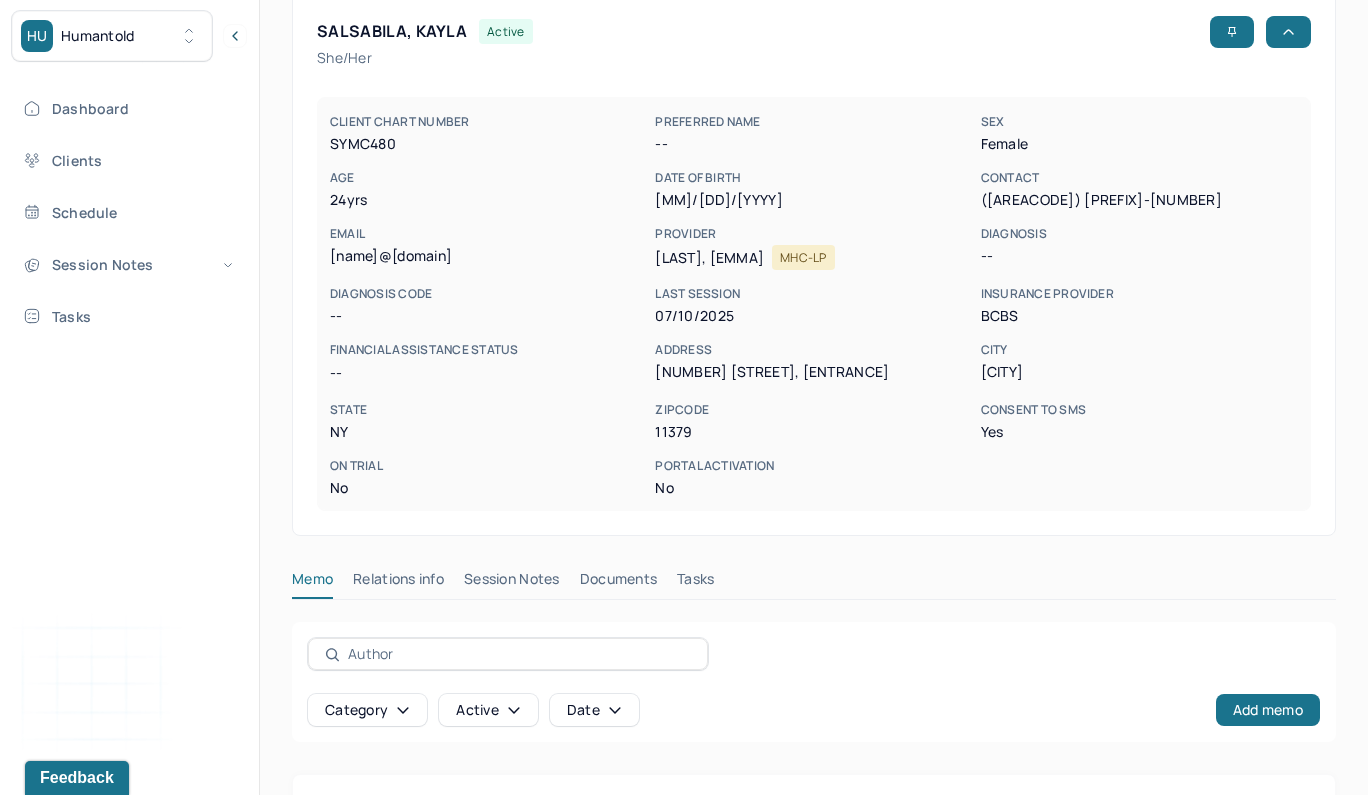 scroll, scrollTop: 278, scrollLeft: 0, axis: vertical 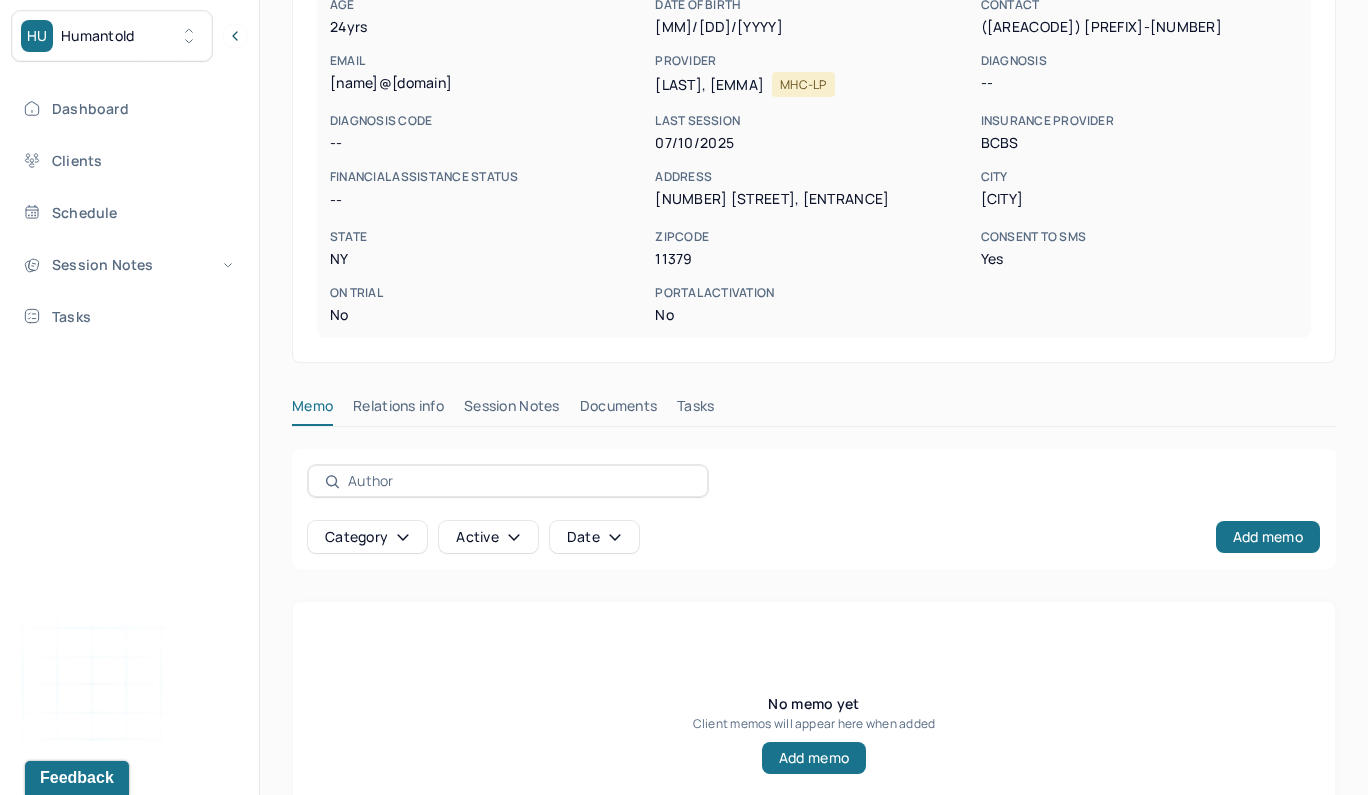click on "Session Notes" at bounding box center (512, 410) 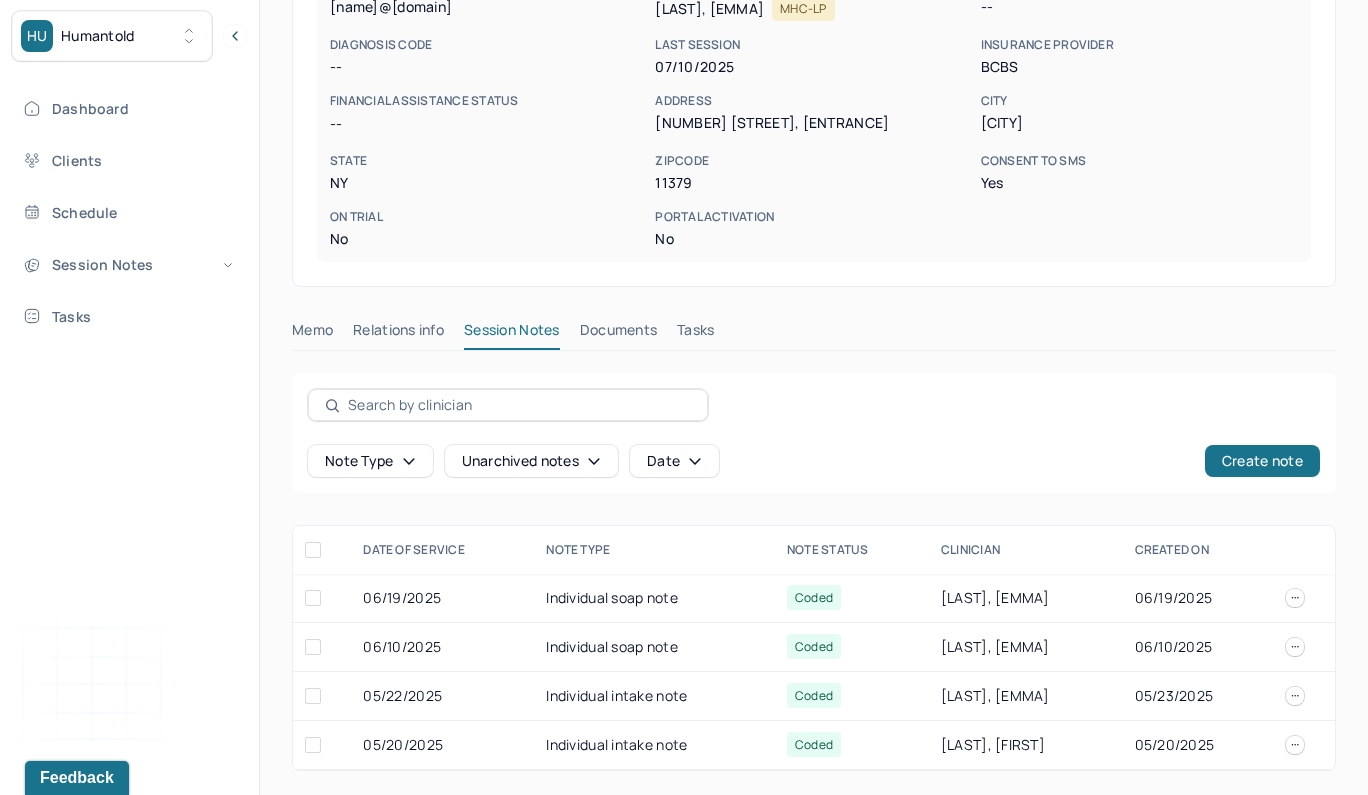 scroll, scrollTop: 355, scrollLeft: 0, axis: vertical 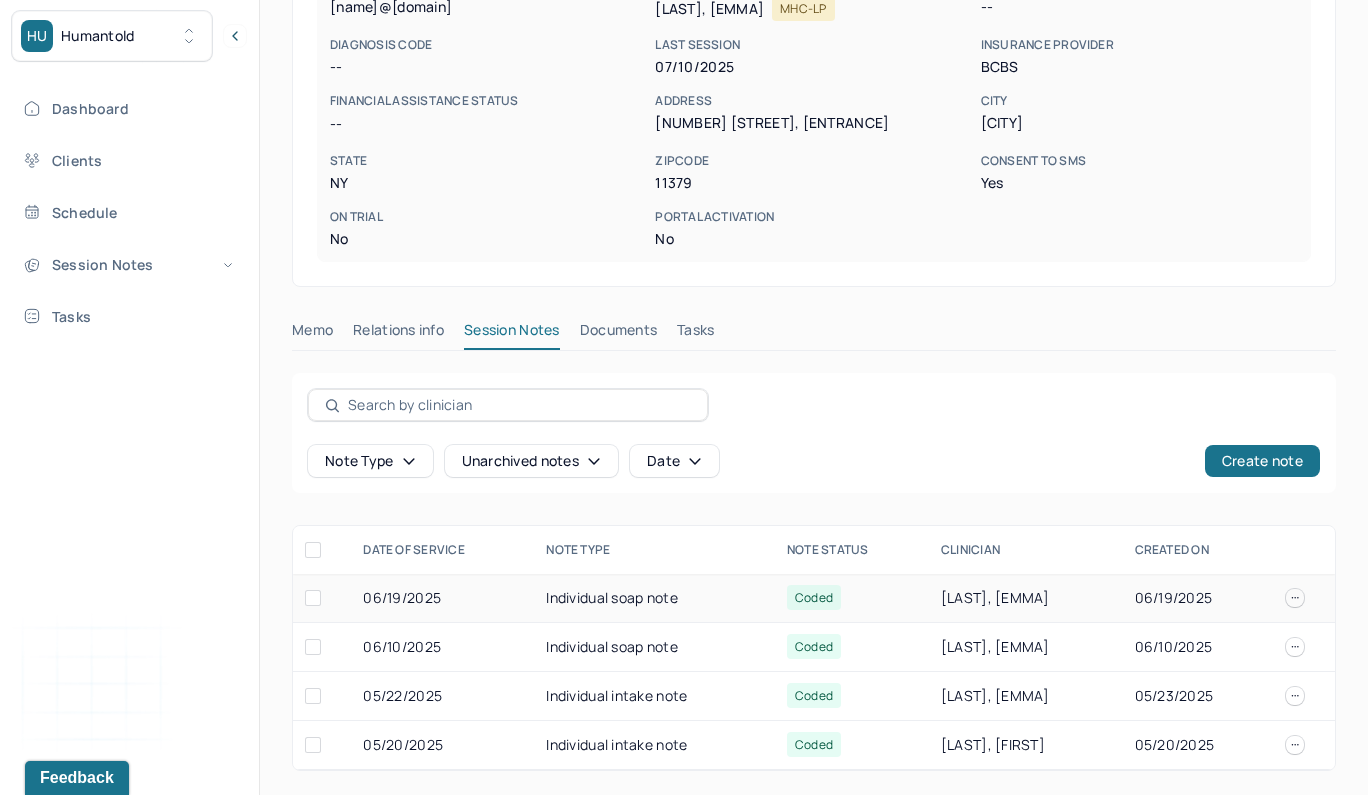click on "Individual soap note" at bounding box center (654, 598) 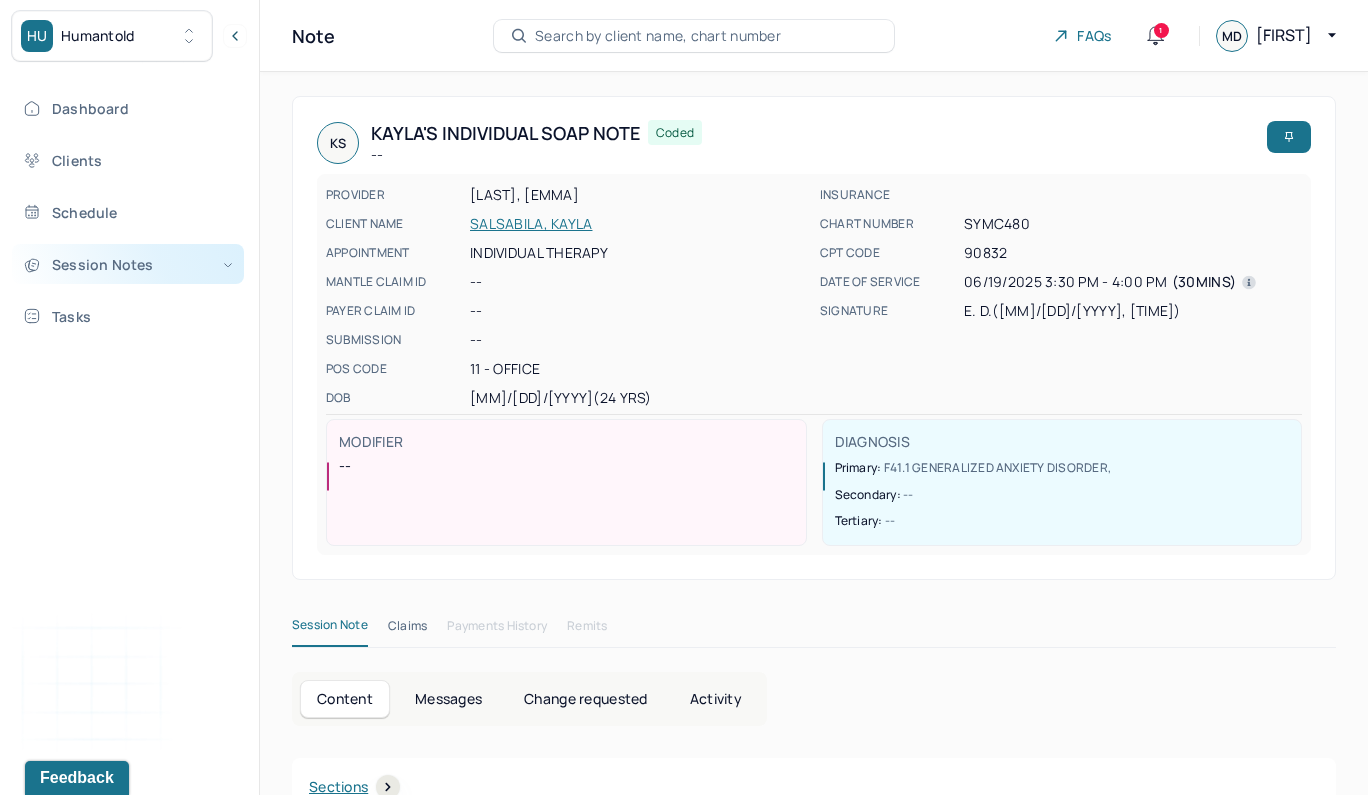 scroll, scrollTop: 0, scrollLeft: 0, axis: both 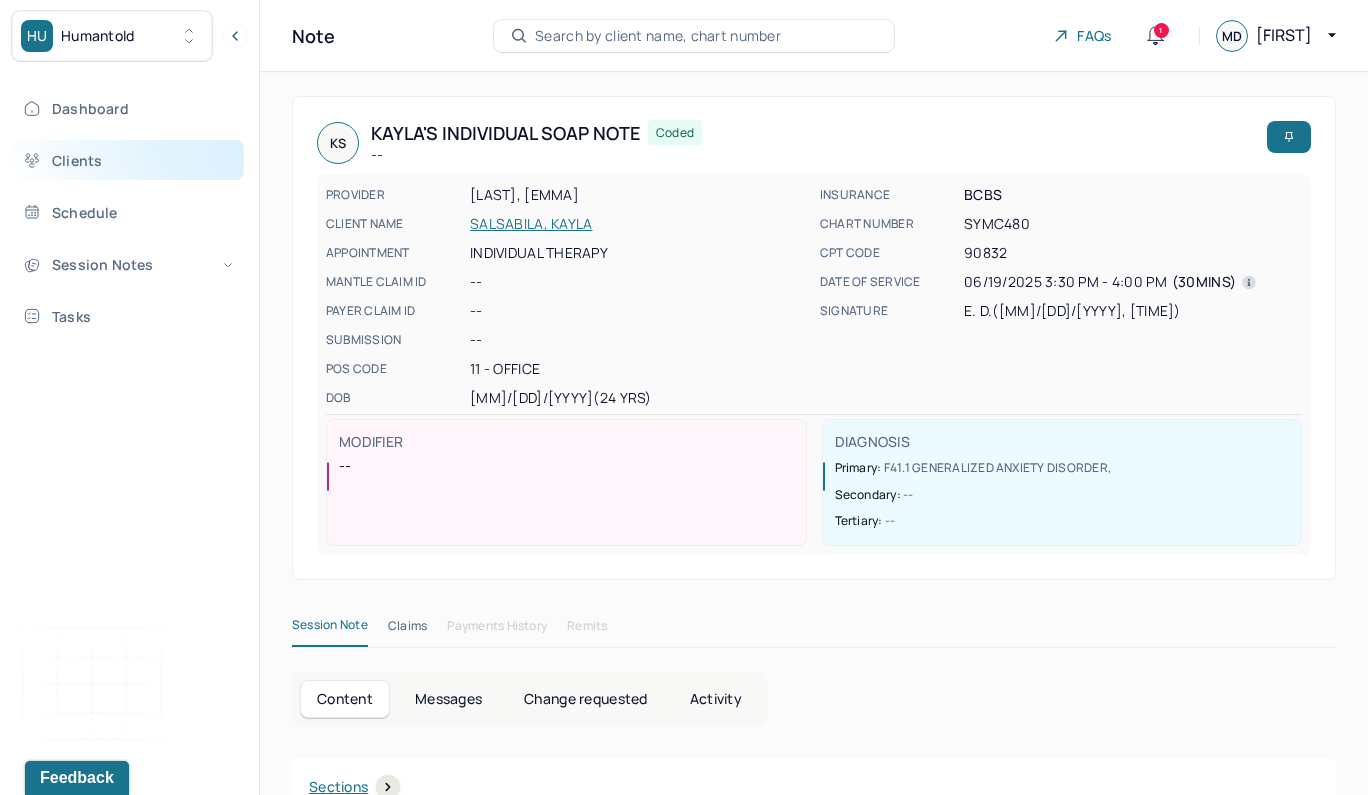 click on "Clients" at bounding box center [128, 160] 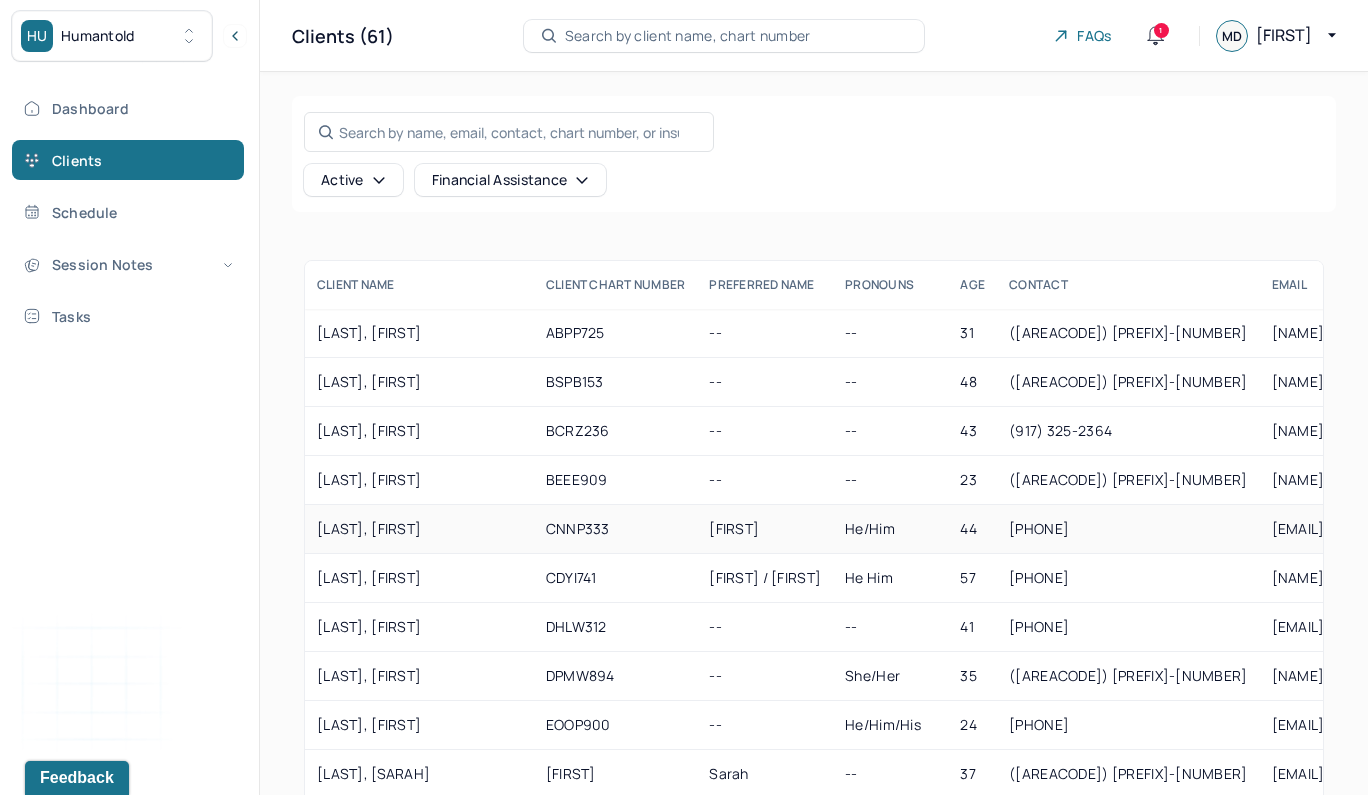 click on "CNNP333" at bounding box center (616, 529) 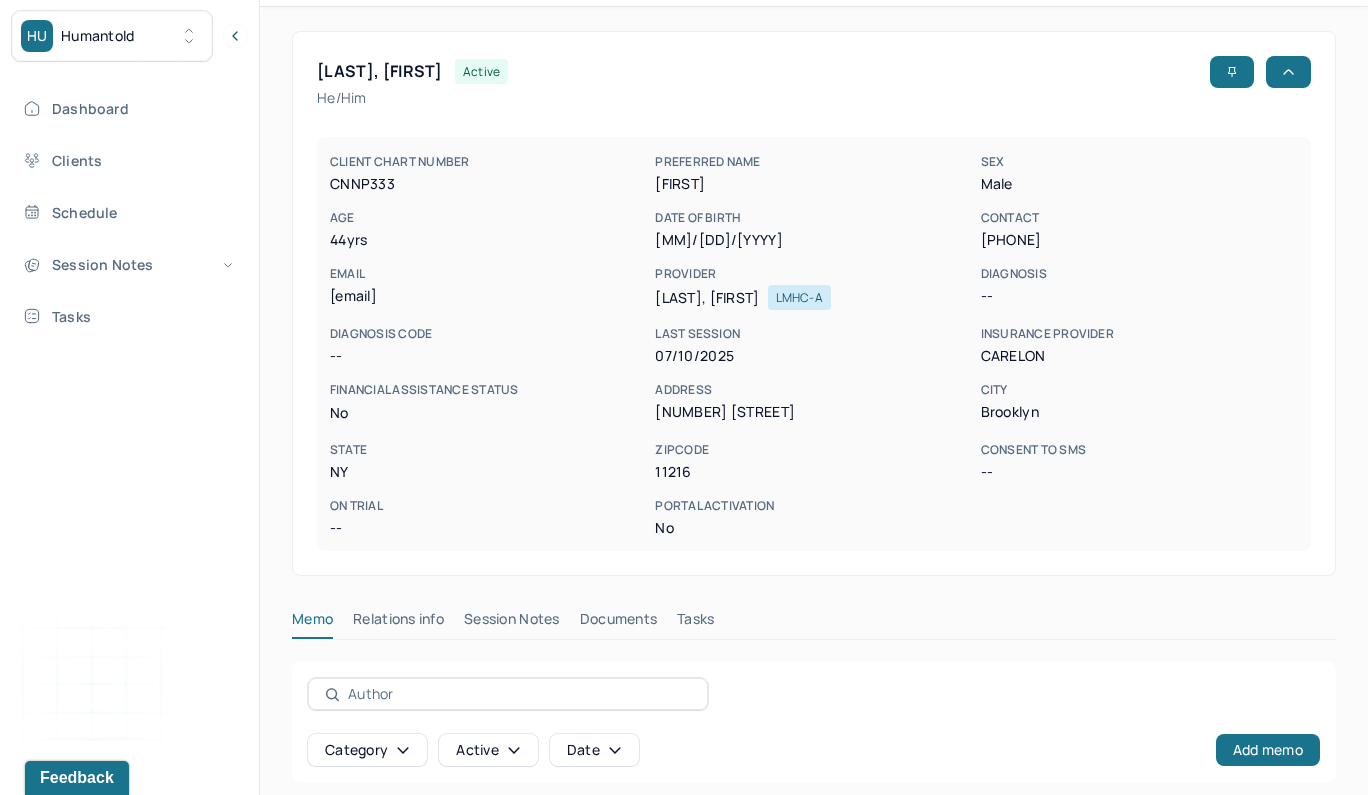 scroll, scrollTop: 177, scrollLeft: 0, axis: vertical 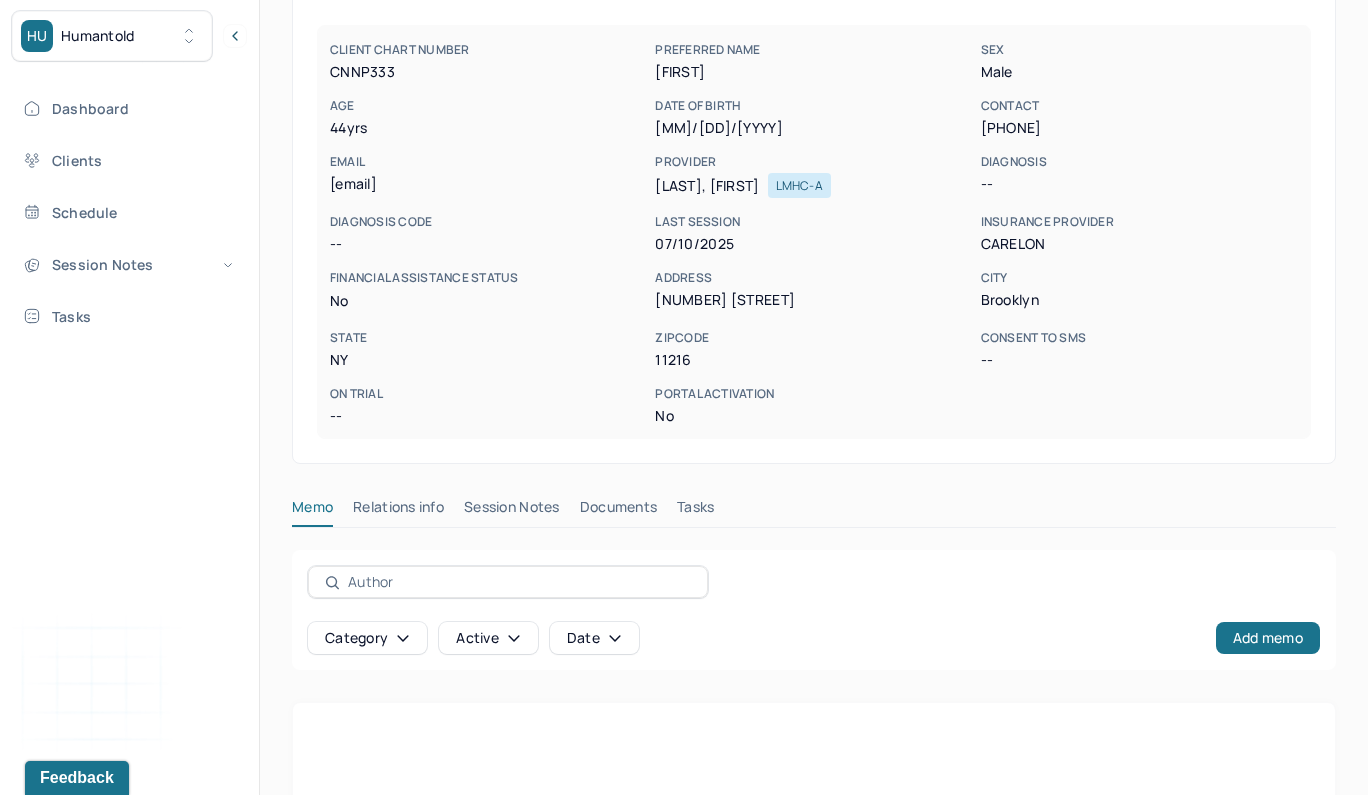 click on "Session Notes" at bounding box center (512, 511) 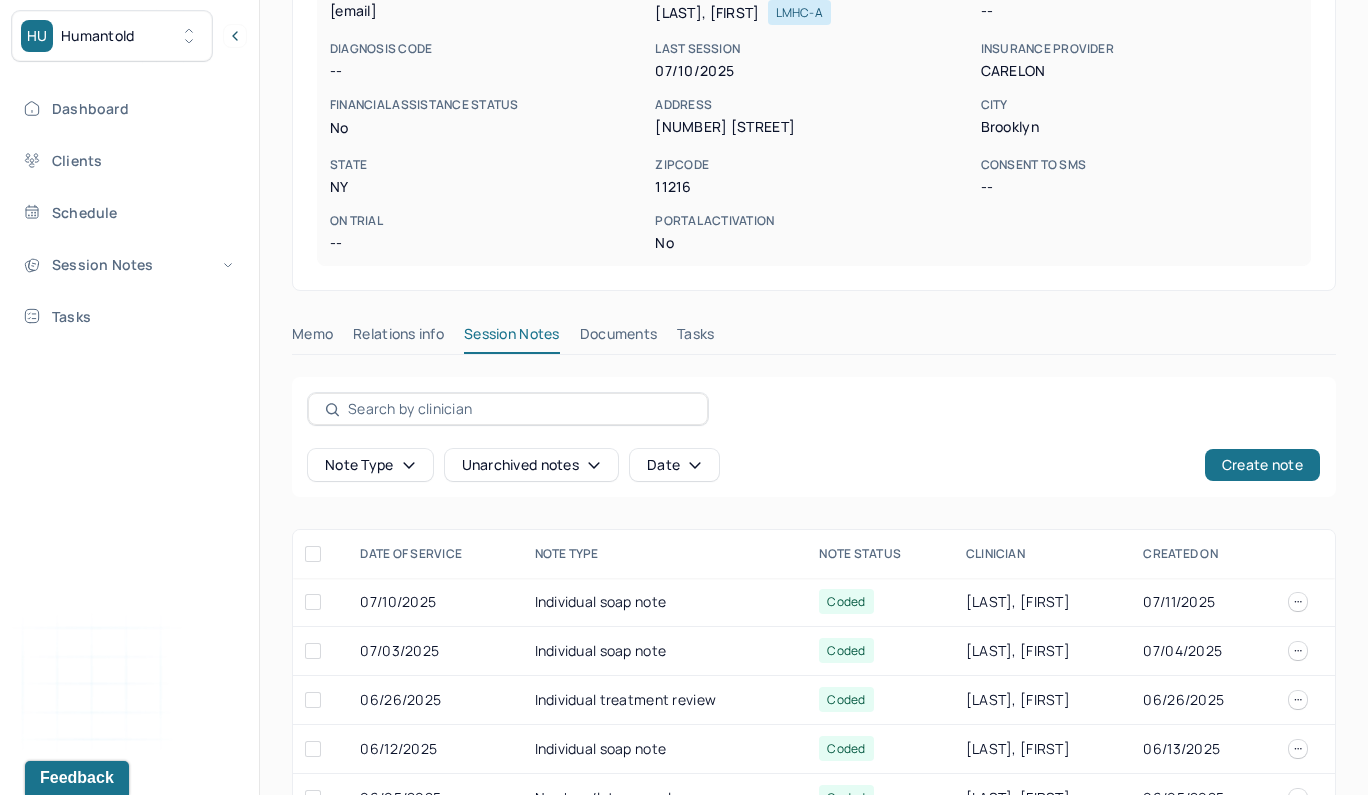 scroll, scrollTop: 360, scrollLeft: 0, axis: vertical 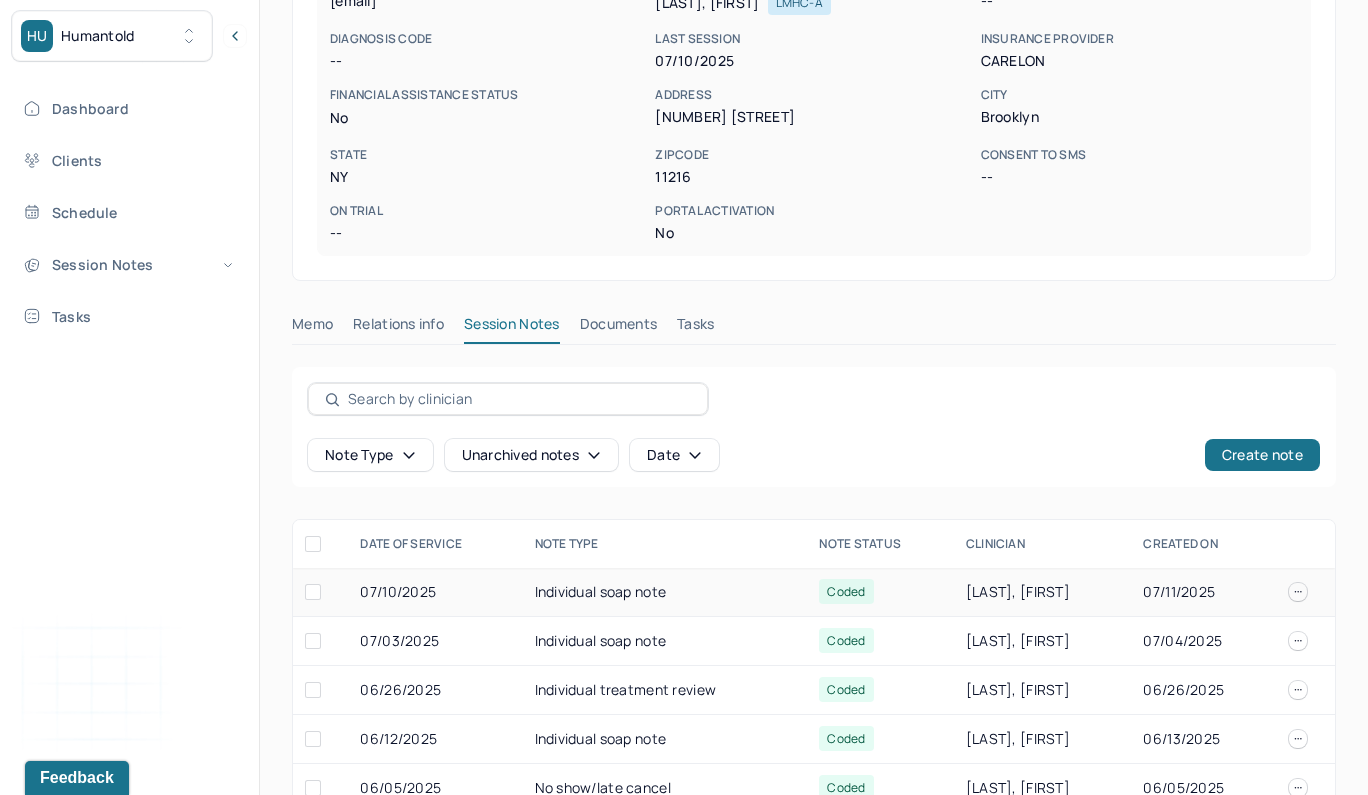click on "Individual soap note" at bounding box center (665, 592) 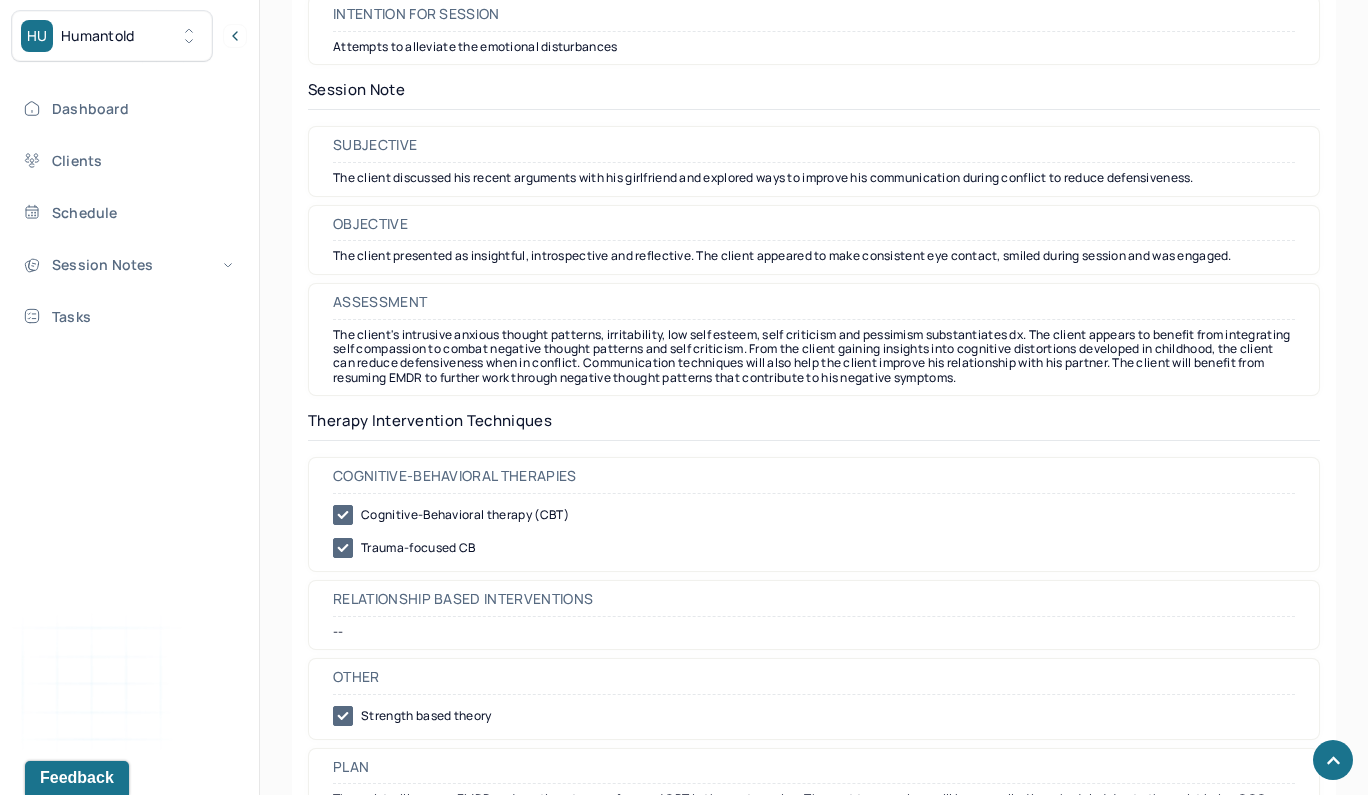 scroll, scrollTop: 1683, scrollLeft: 0, axis: vertical 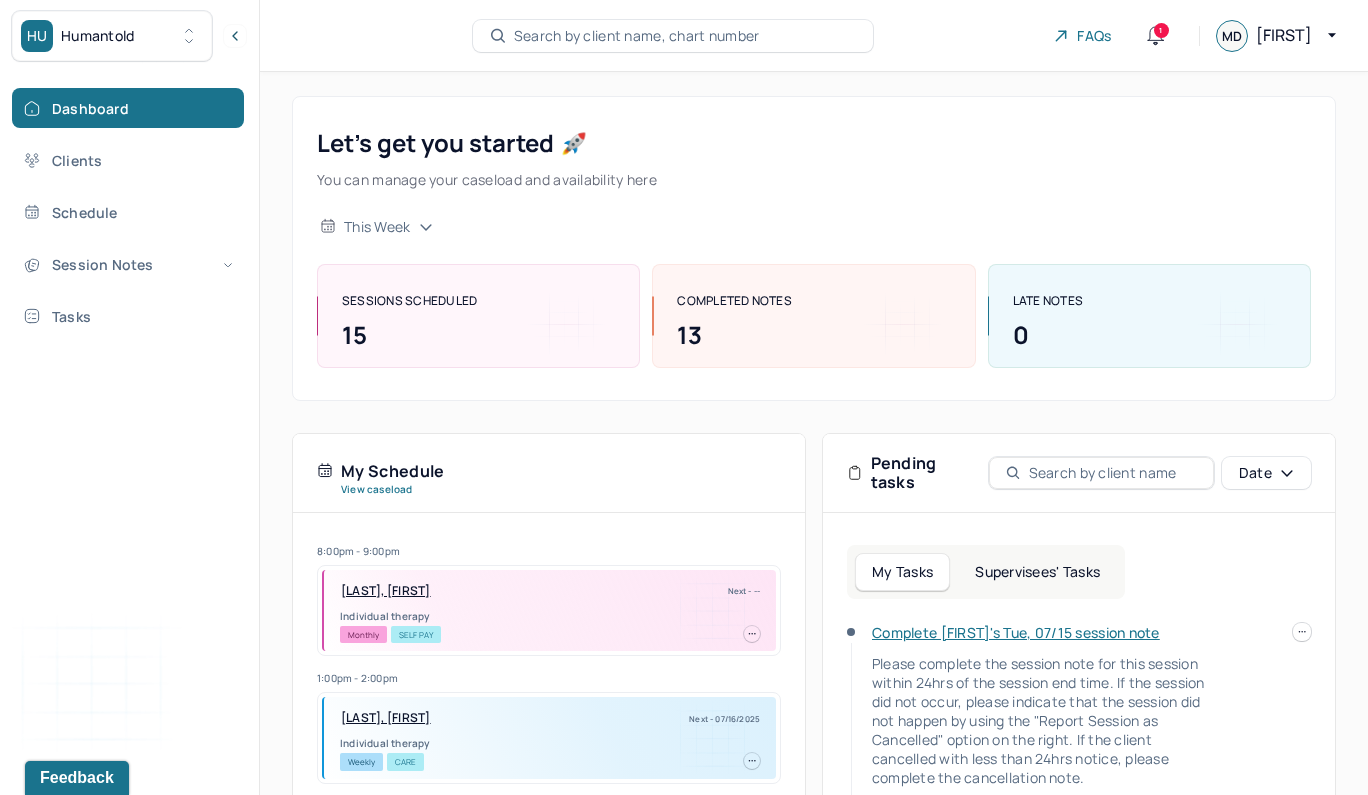 click on "Search by client name, chart number" at bounding box center [637, 36] 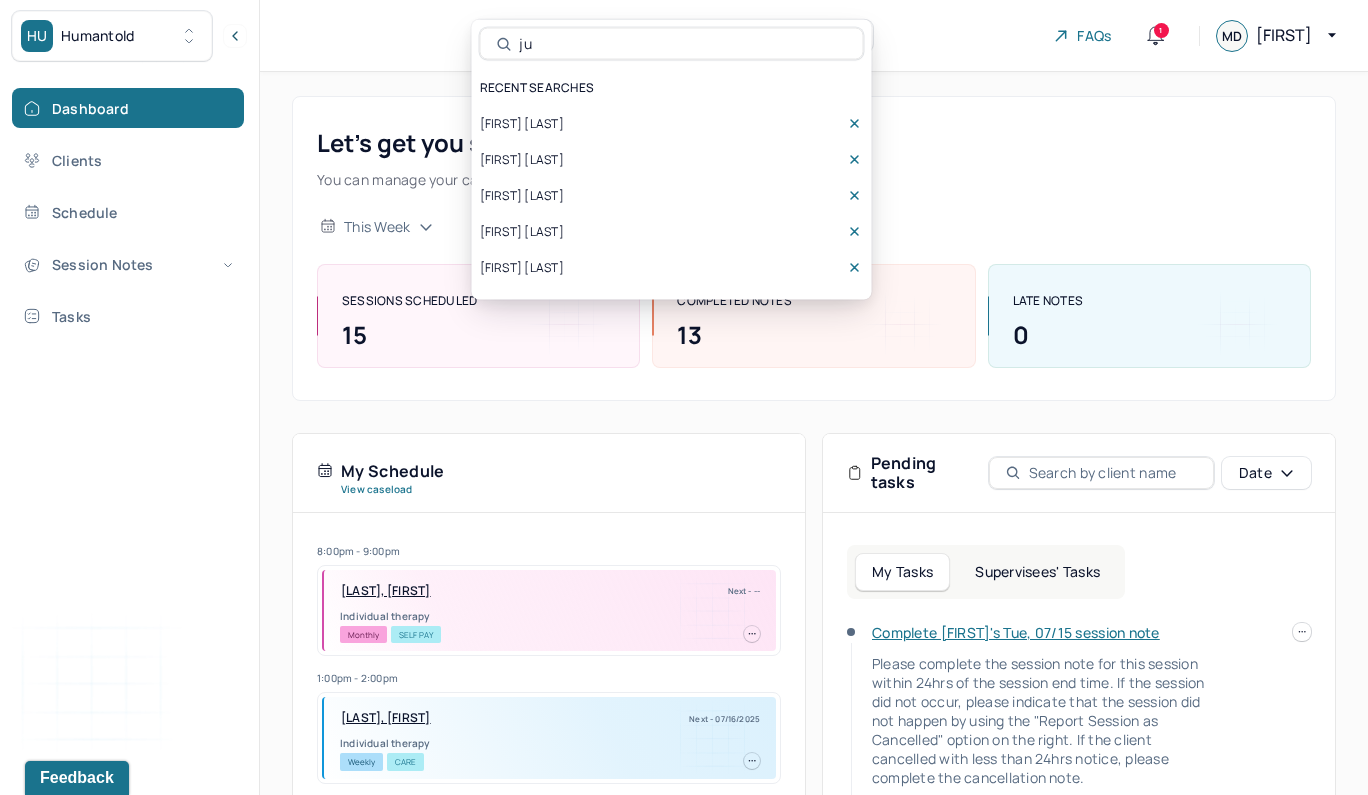 scroll, scrollTop: 0, scrollLeft: 0, axis: both 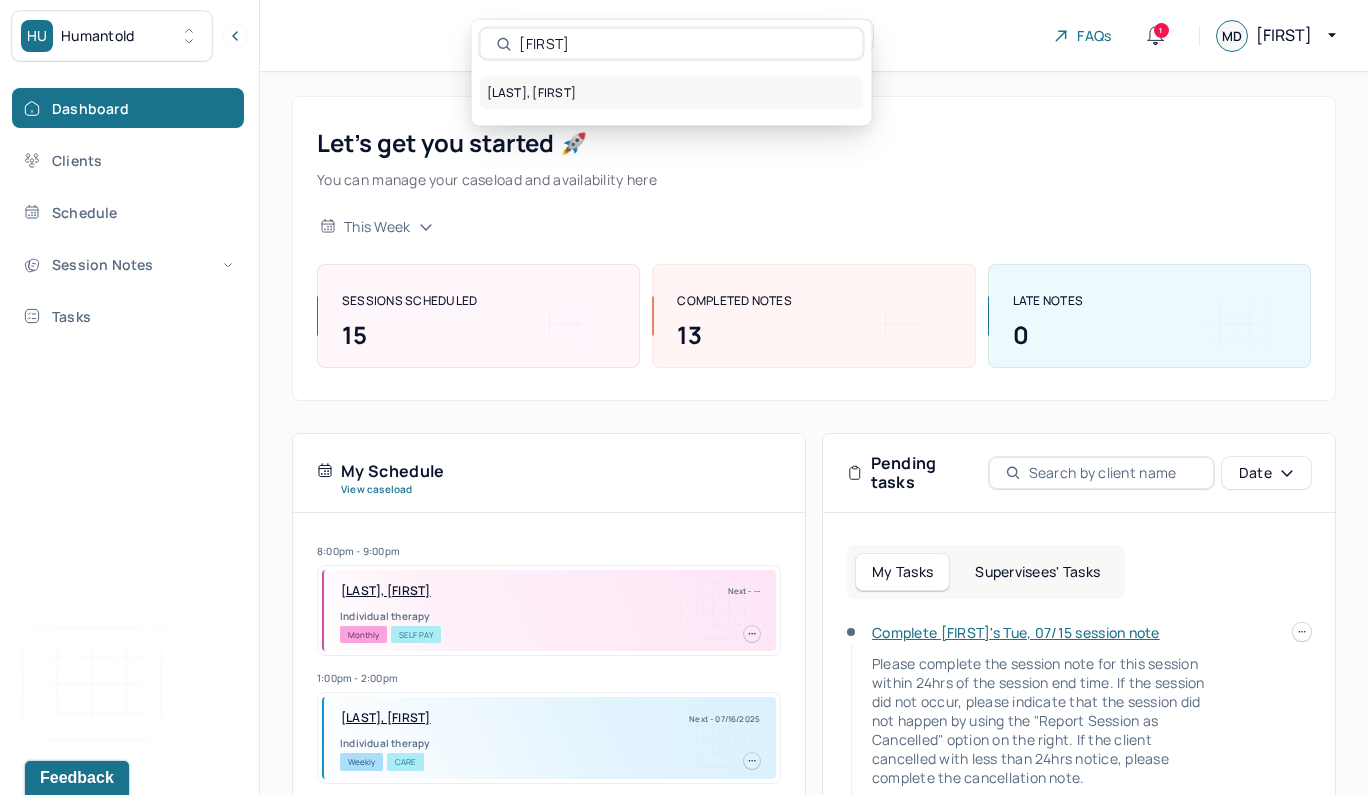 type on "juma" 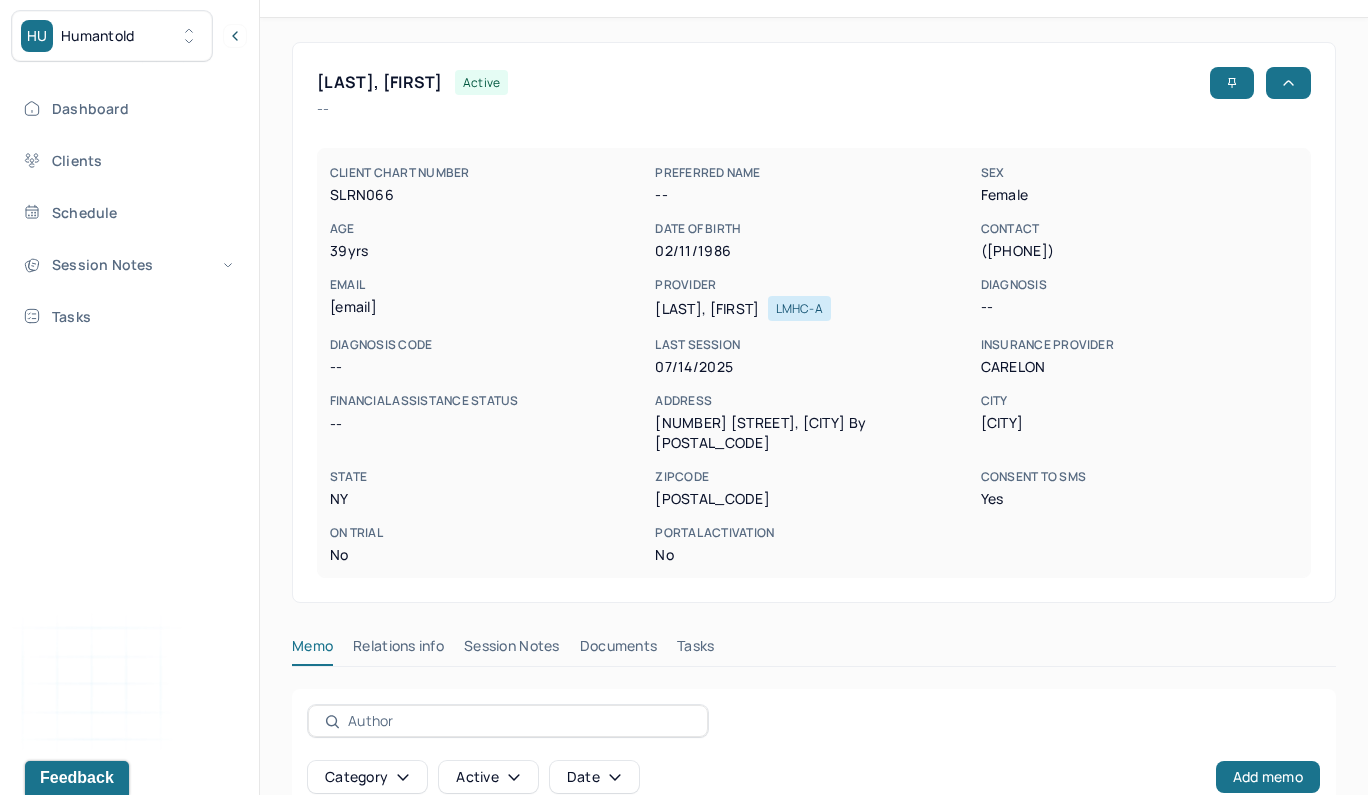 scroll, scrollTop: 155, scrollLeft: 0, axis: vertical 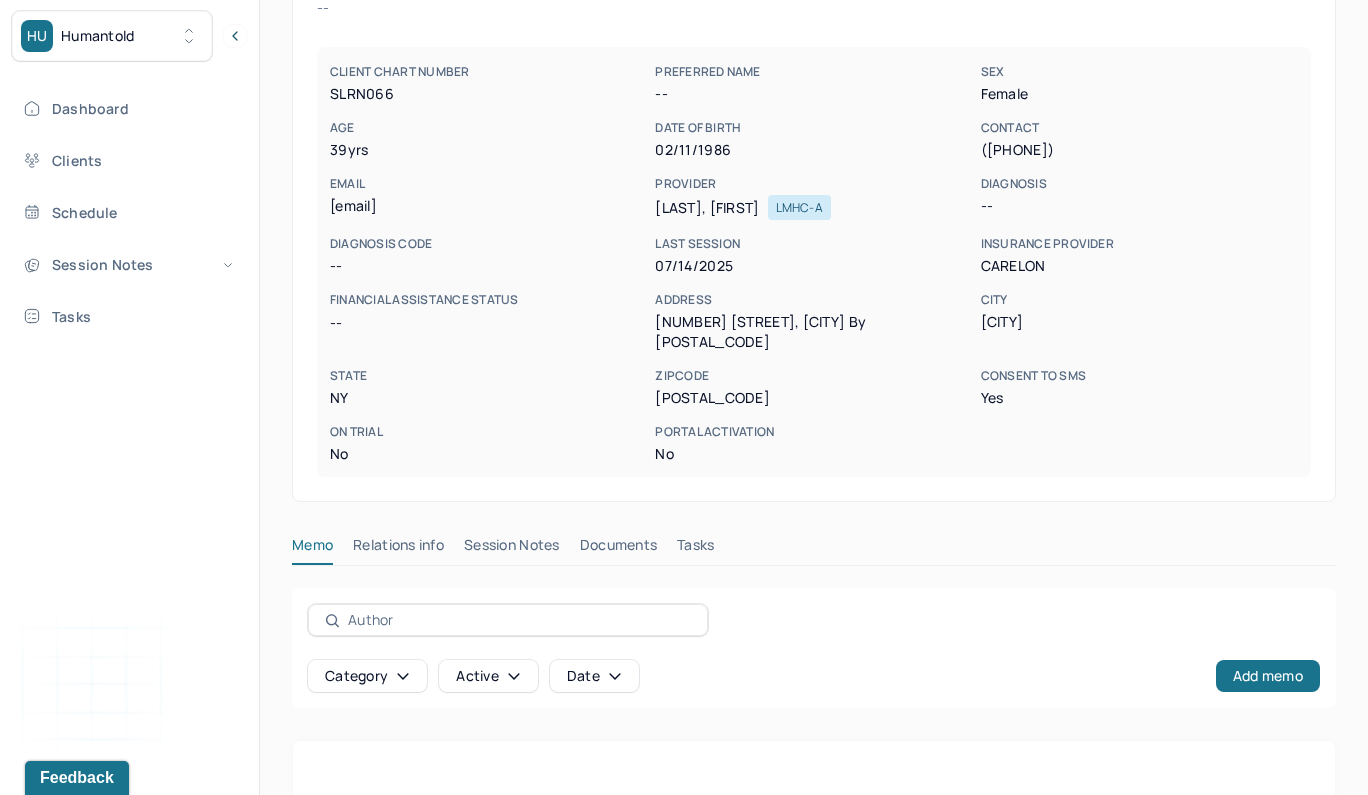 click on "Session Notes" at bounding box center [512, 549] 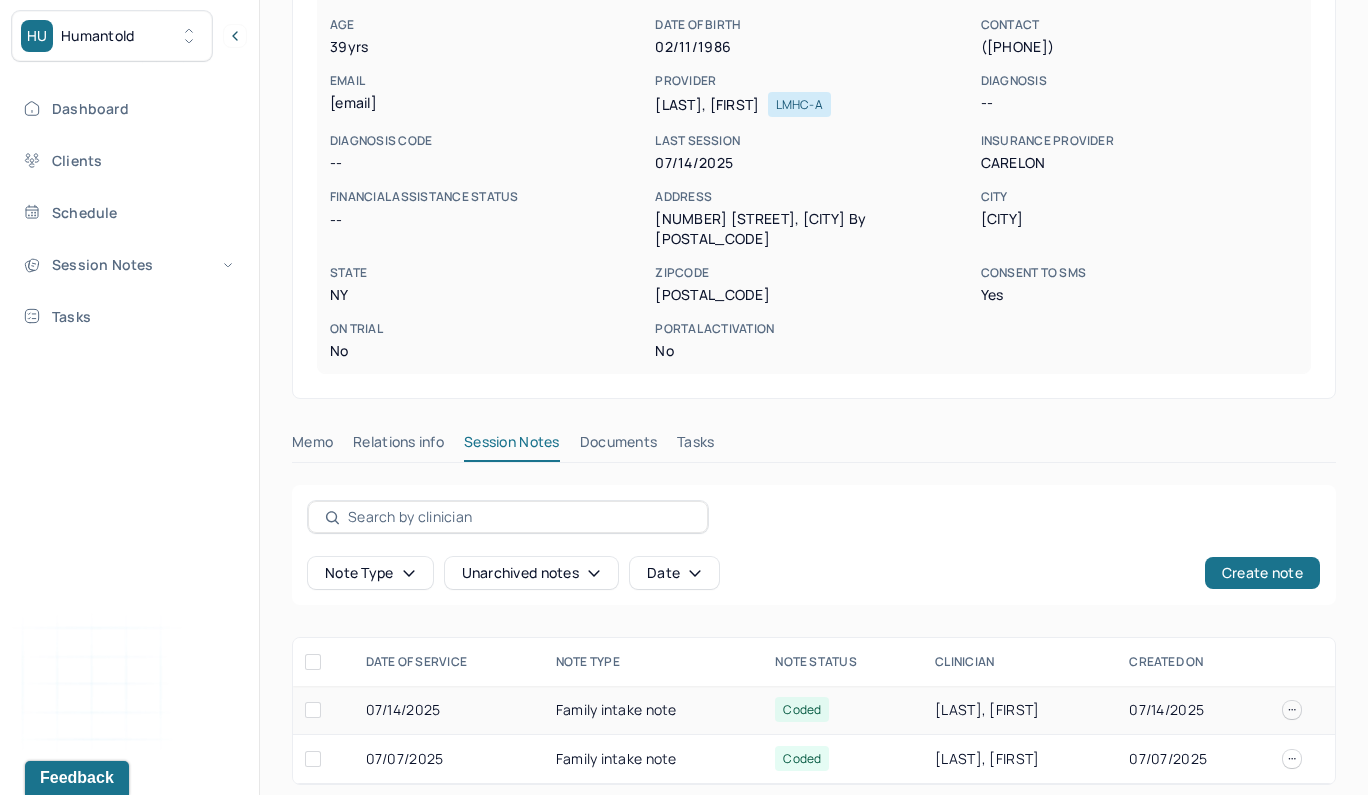 scroll, scrollTop: 257, scrollLeft: 0, axis: vertical 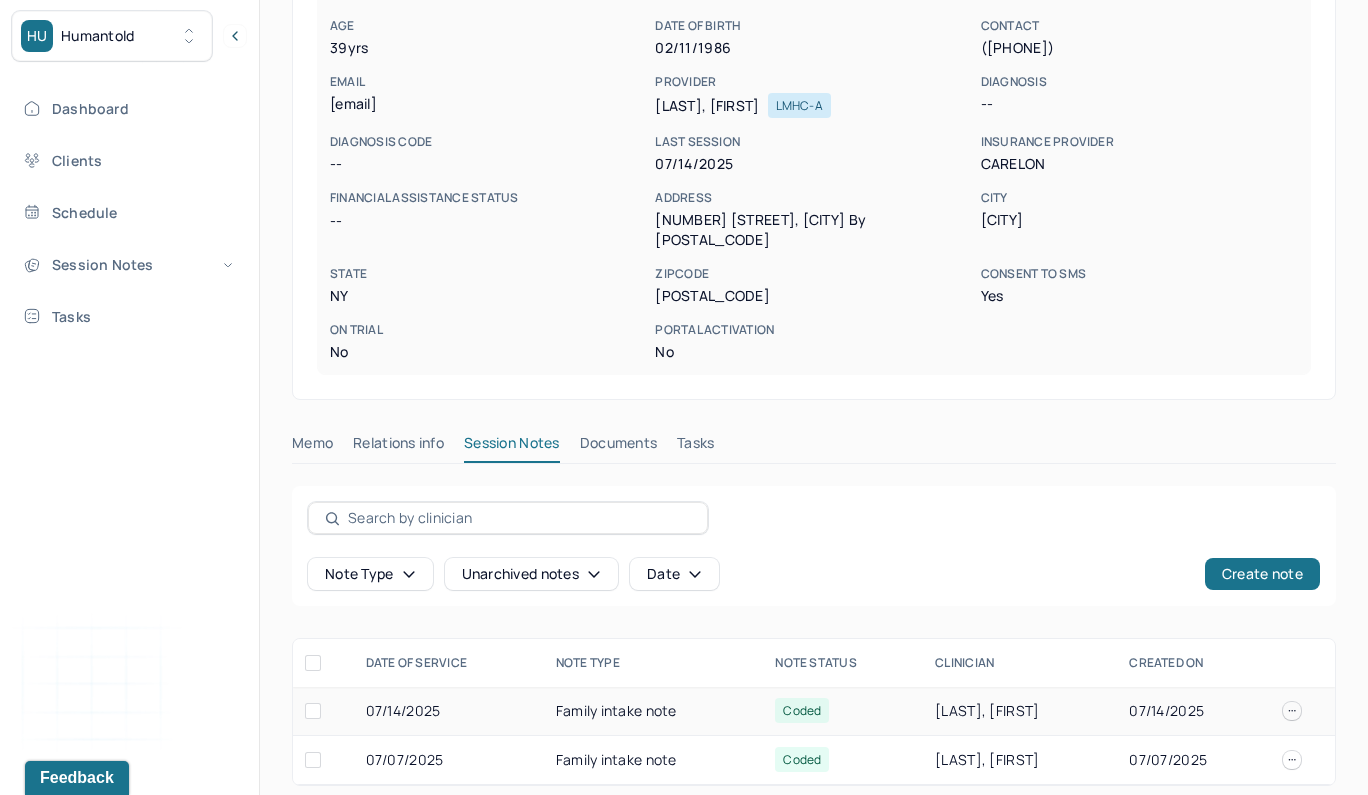 click on "07/14/2025" at bounding box center [449, 711] 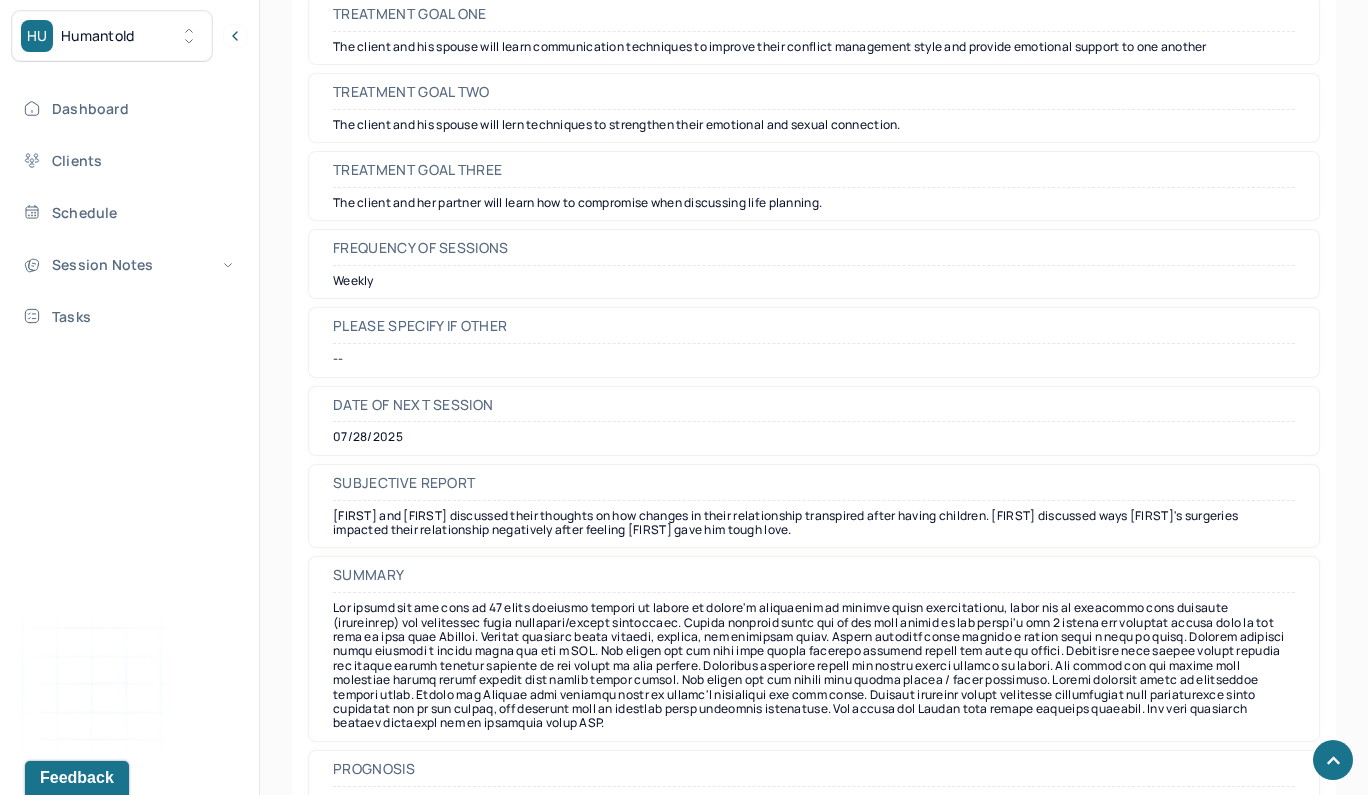 scroll, scrollTop: 16575, scrollLeft: 0, axis: vertical 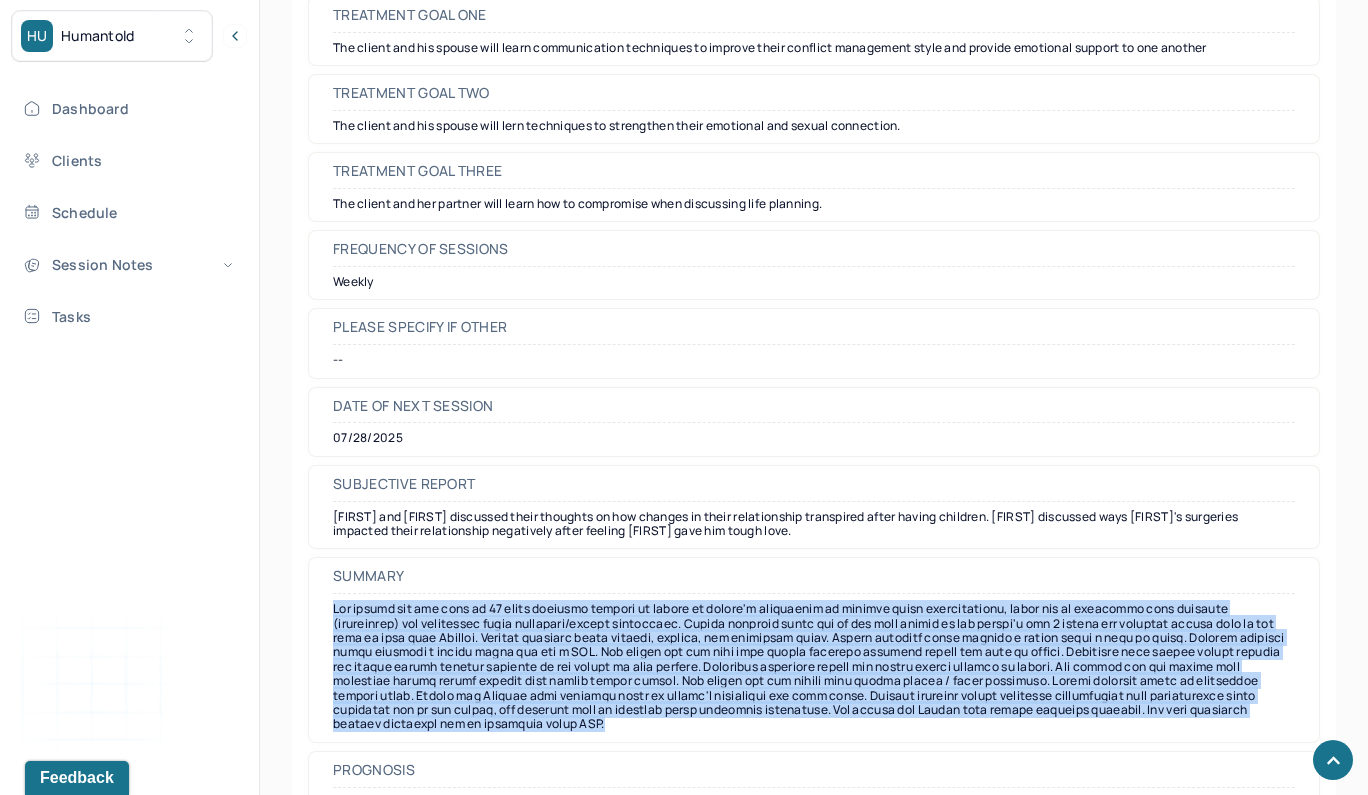 drag, startPoint x: 707, startPoint y: 505, endPoint x: 334, endPoint y: 397, distance: 388.32074 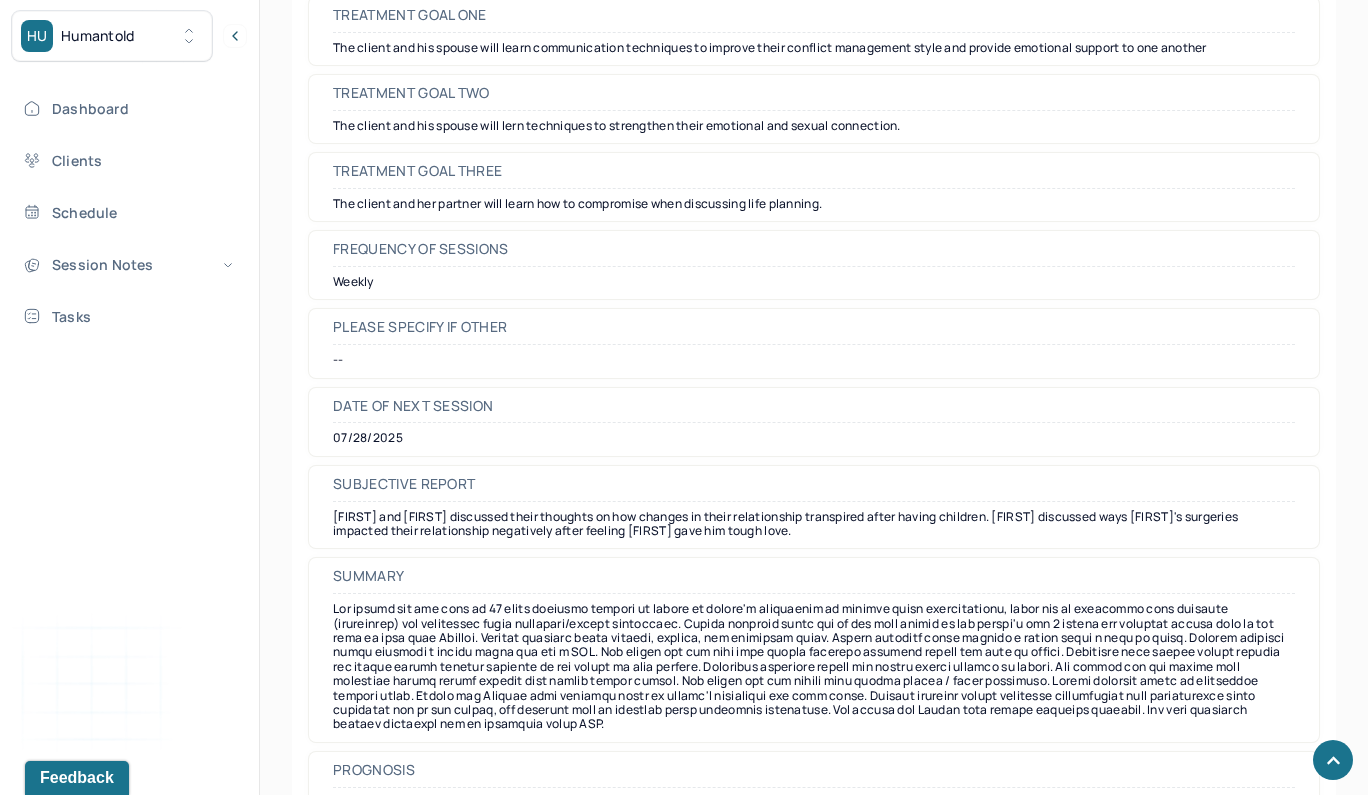 click at bounding box center (814, 667) 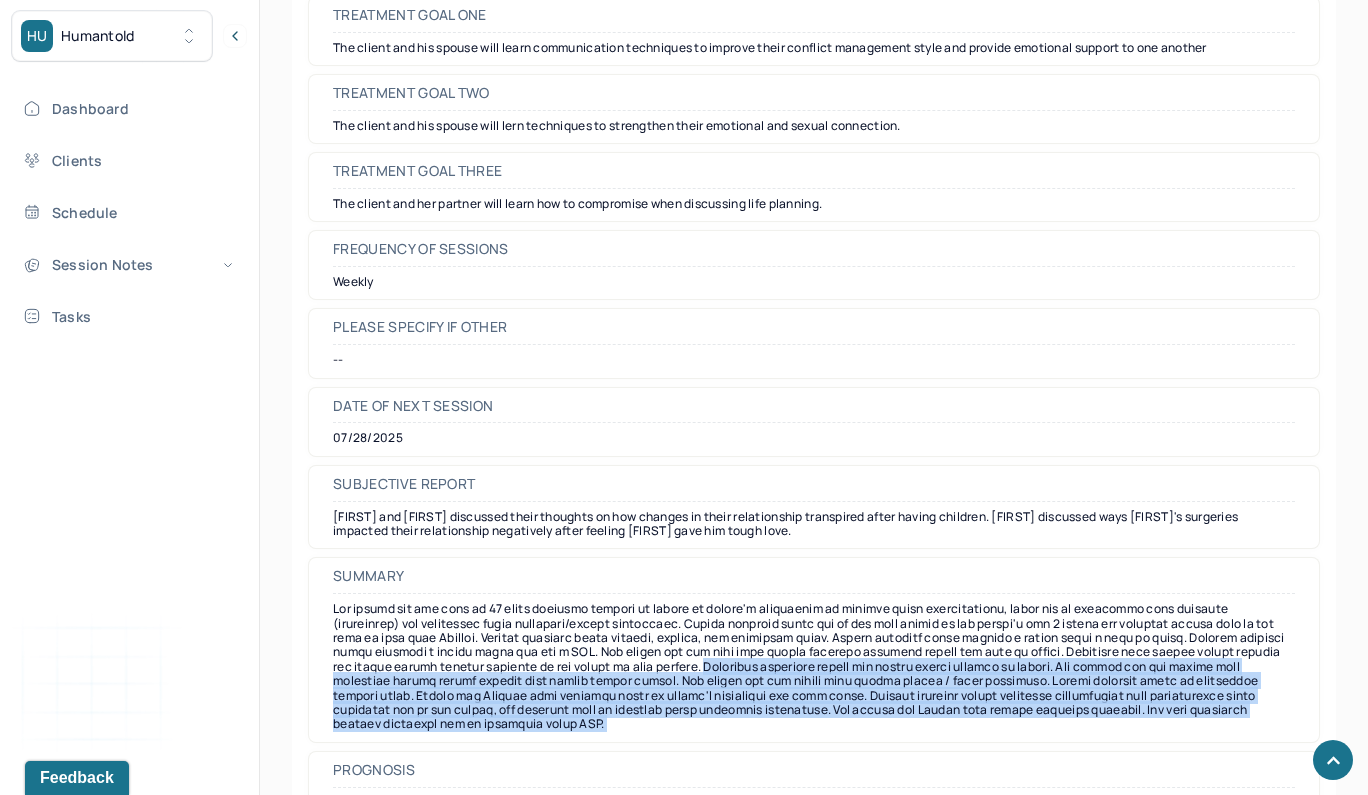 drag, startPoint x: 795, startPoint y: 445, endPoint x: 879, endPoint y: 535, distance: 123.10971 